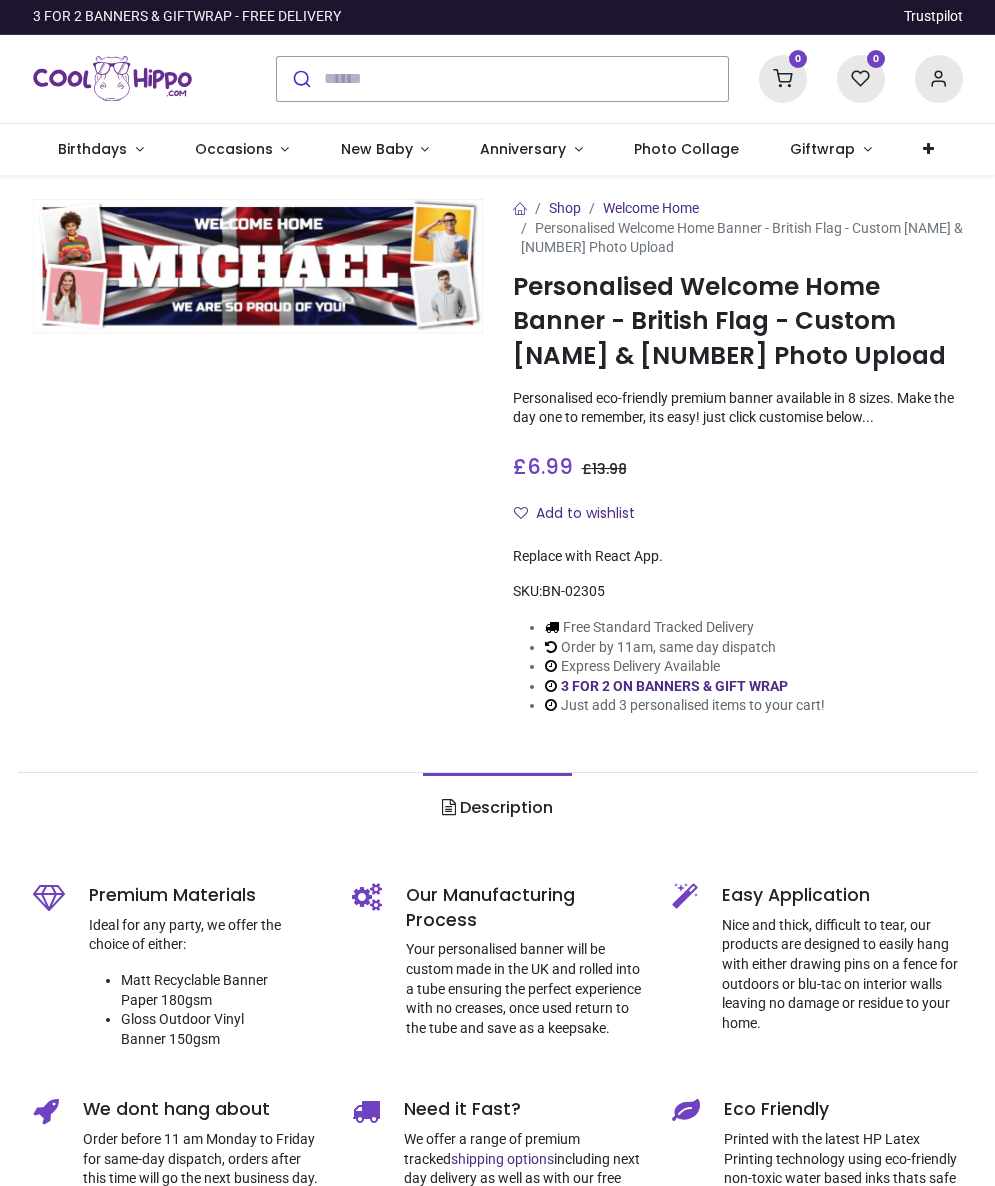 scroll, scrollTop: 0, scrollLeft: 0, axis: both 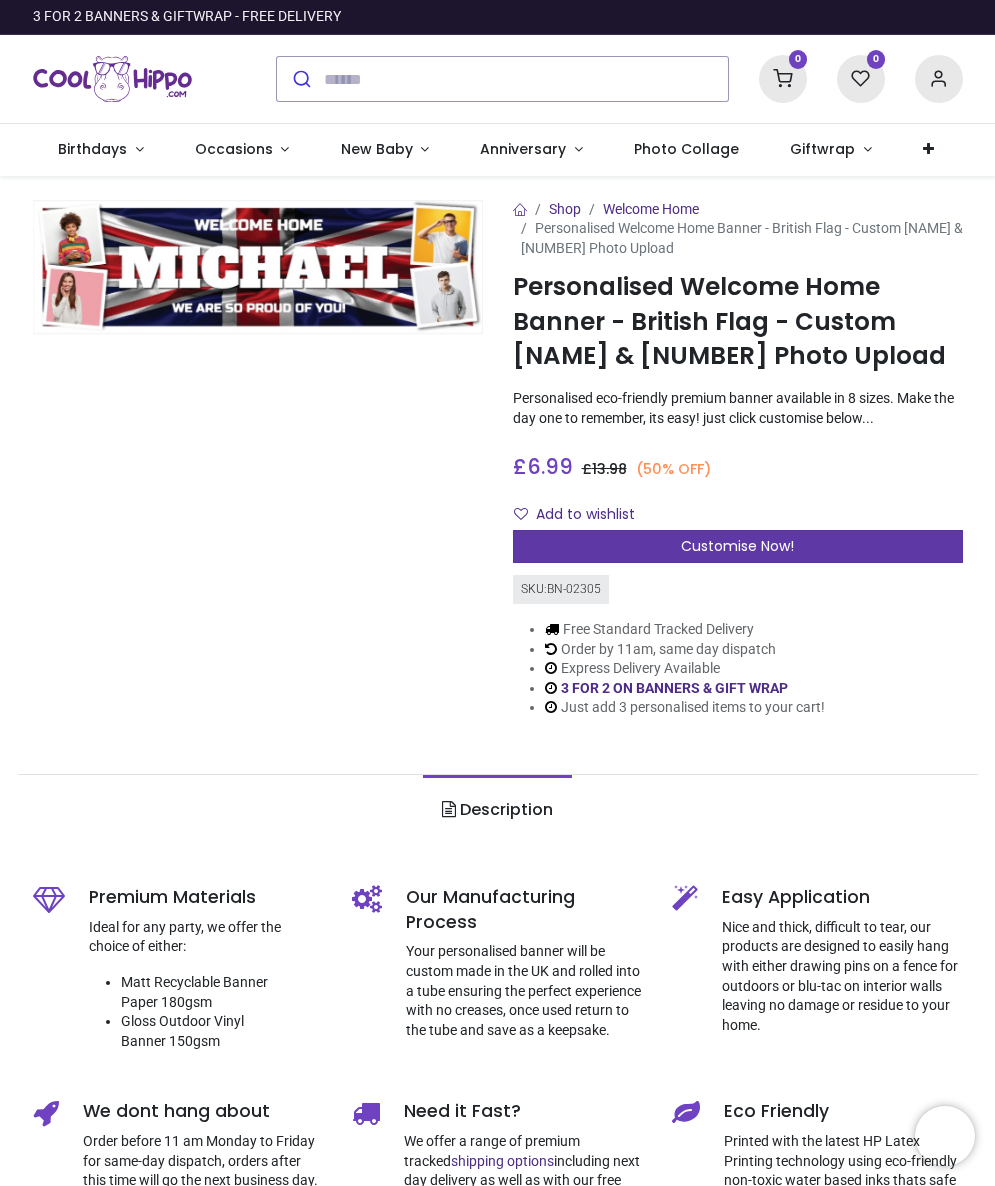 click on "Customise Now!" at bounding box center [737, 546] 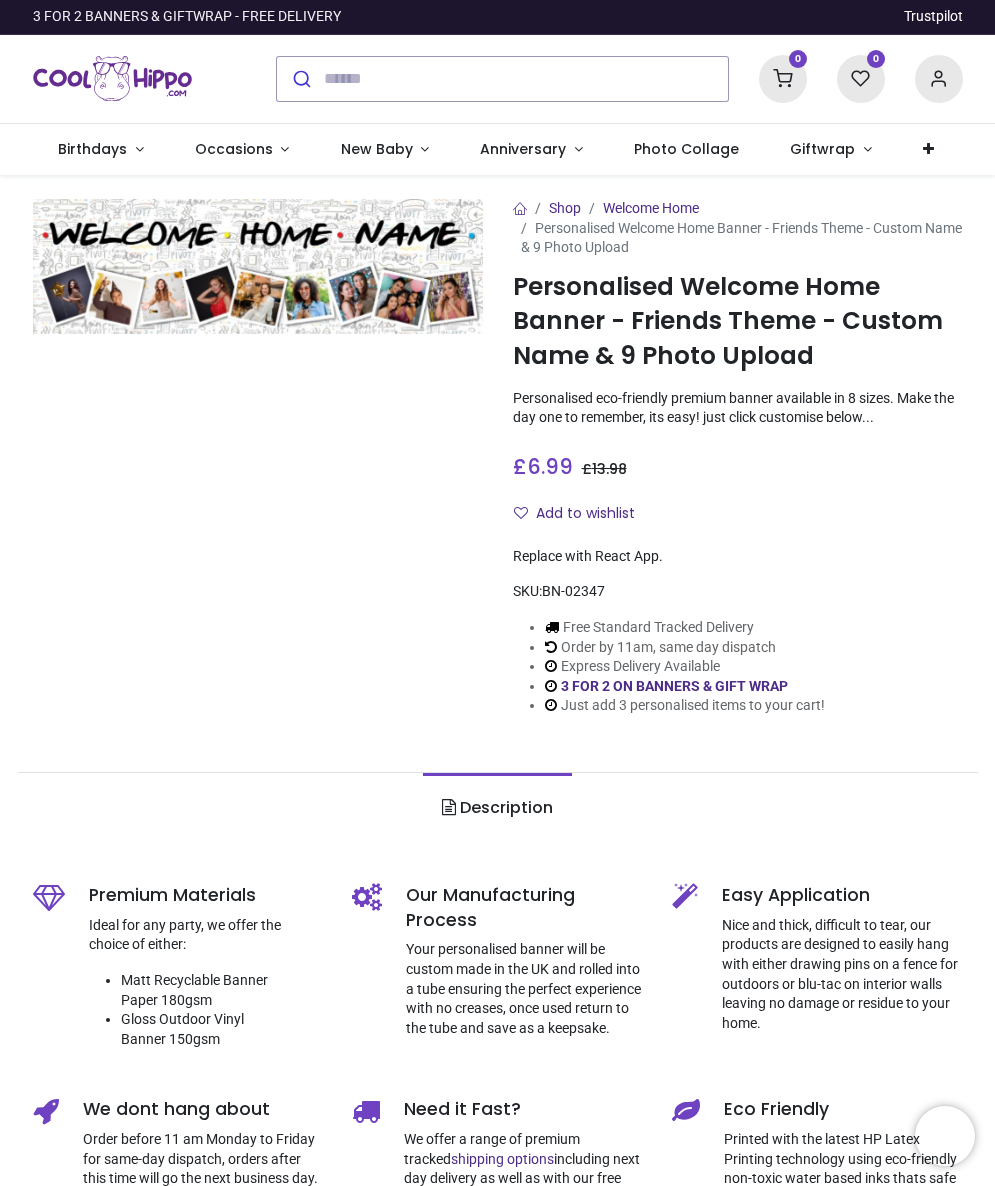 scroll, scrollTop: 0, scrollLeft: 0, axis: both 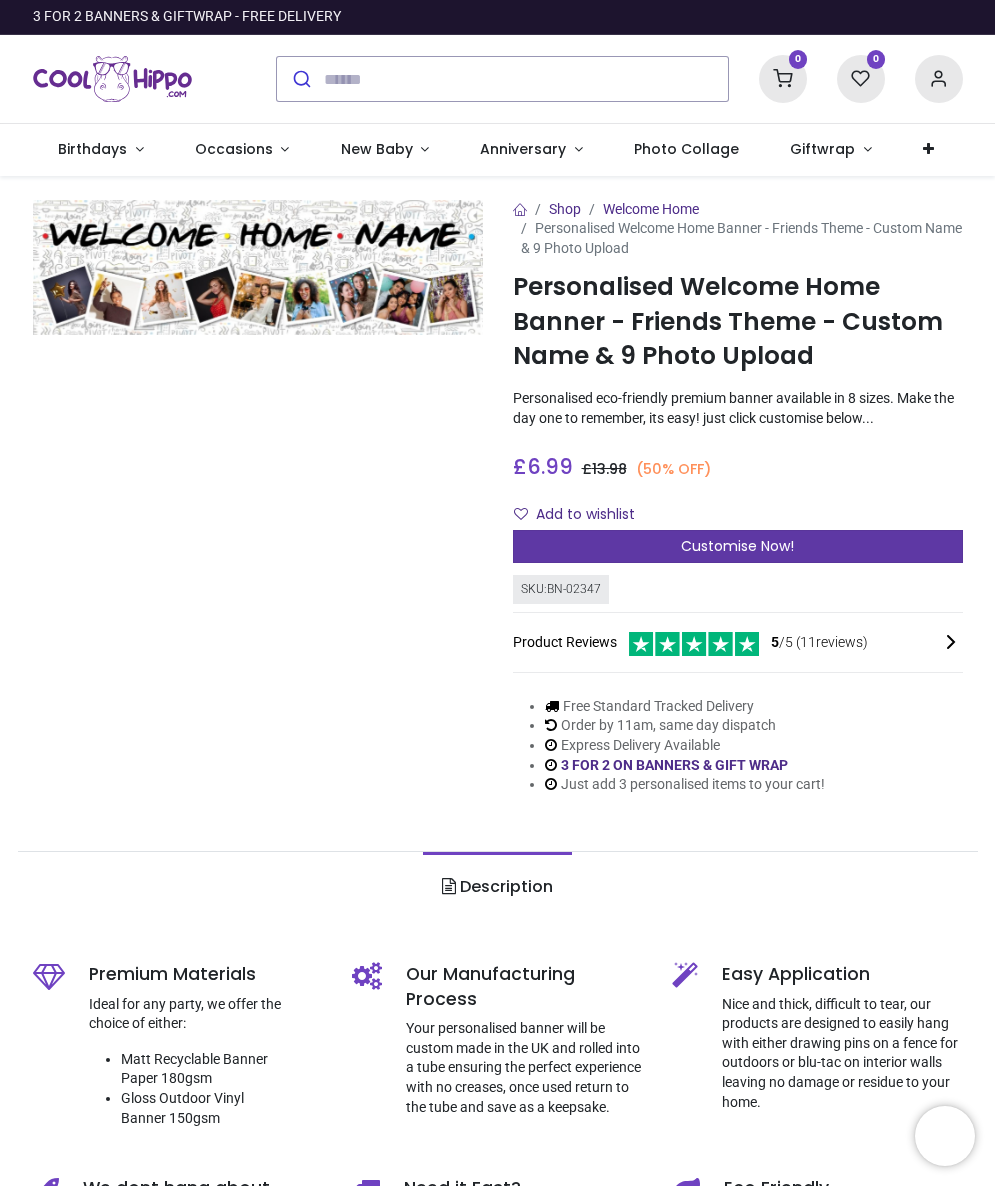 click on "Customise Now!" at bounding box center [737, 546] 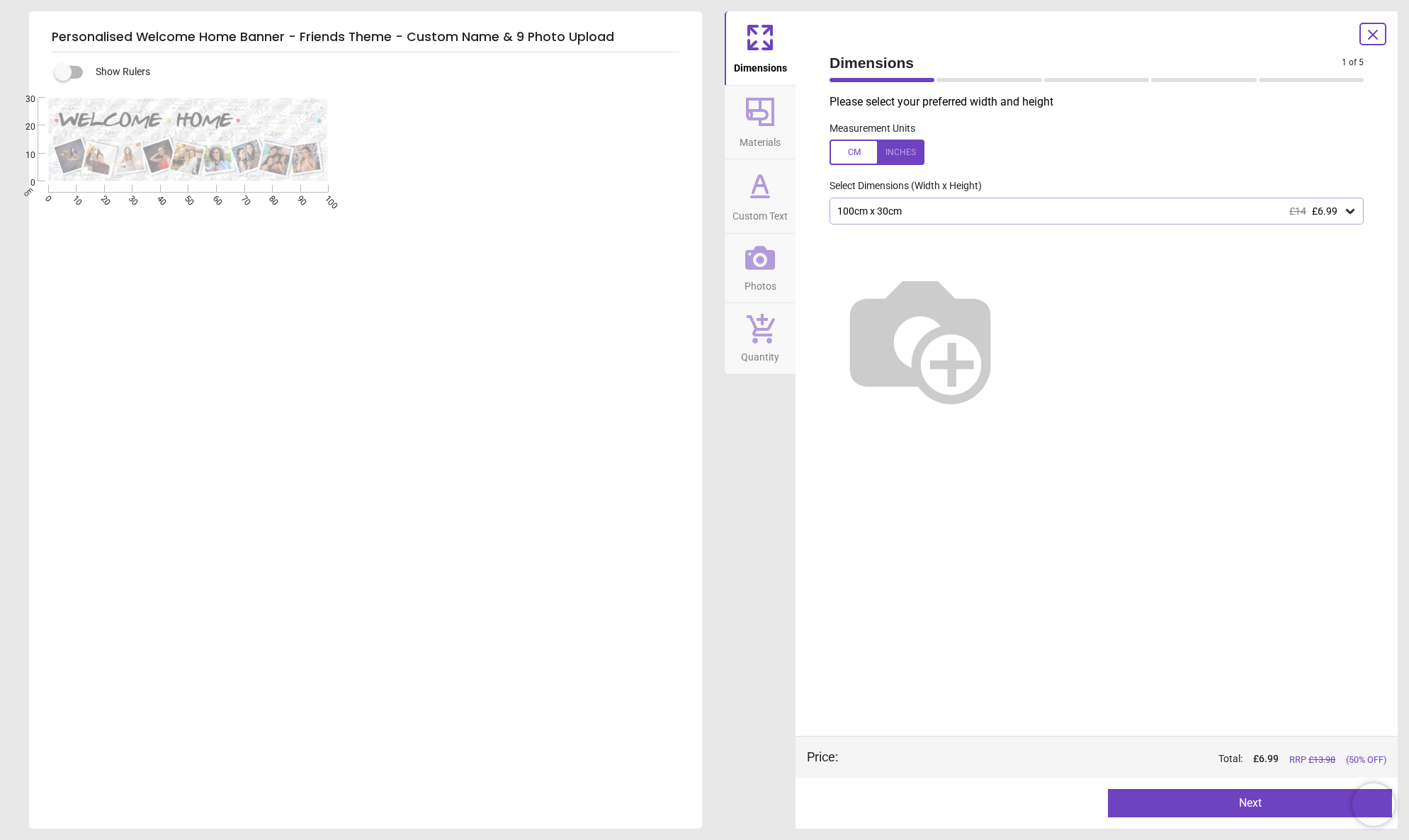 click on "100cm  x  30cm       £14 £6.99" at bounding box center (1090, 211) 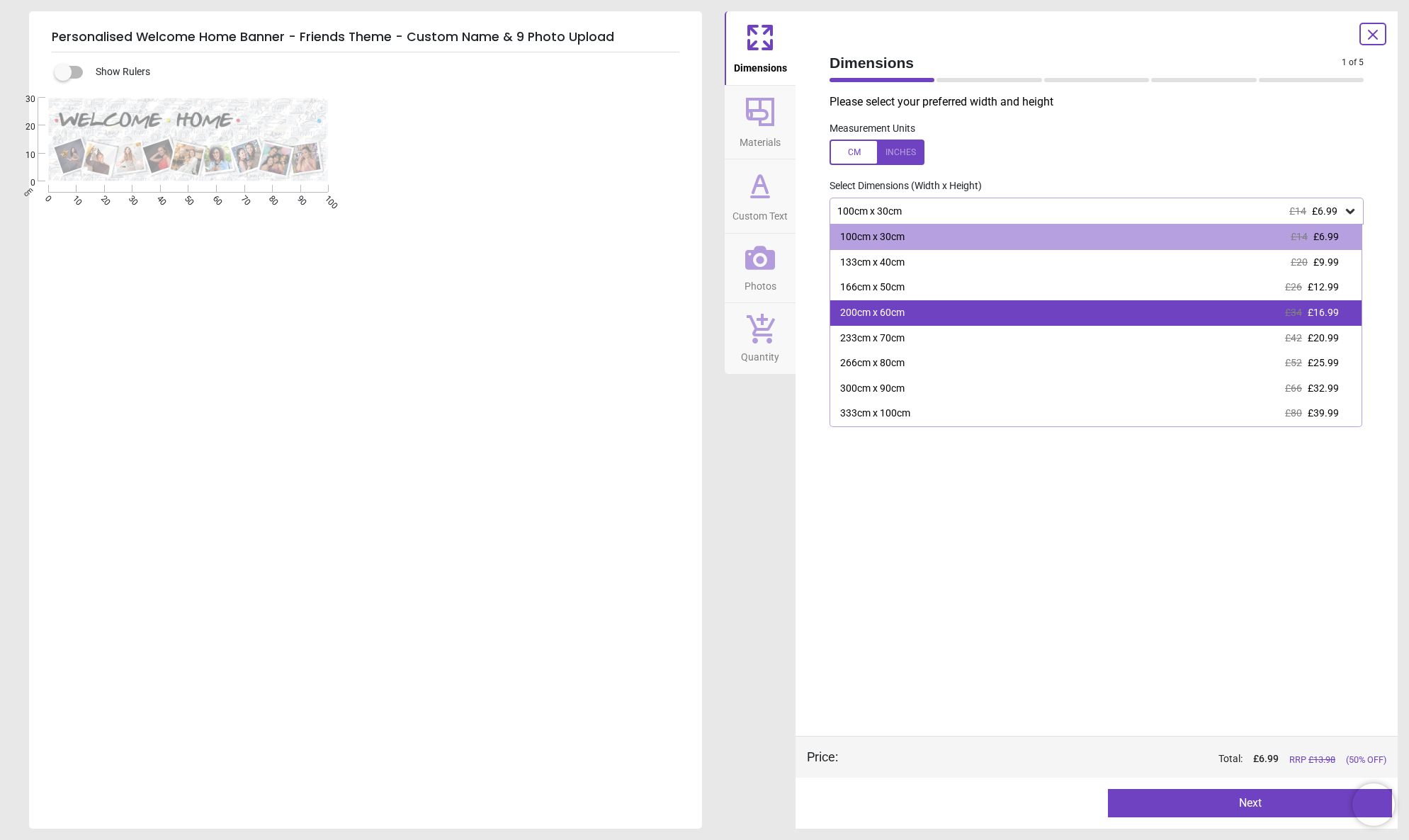 click on "200cm  x  60cm       £34 £16.99" at bounding box center (1096, 313) 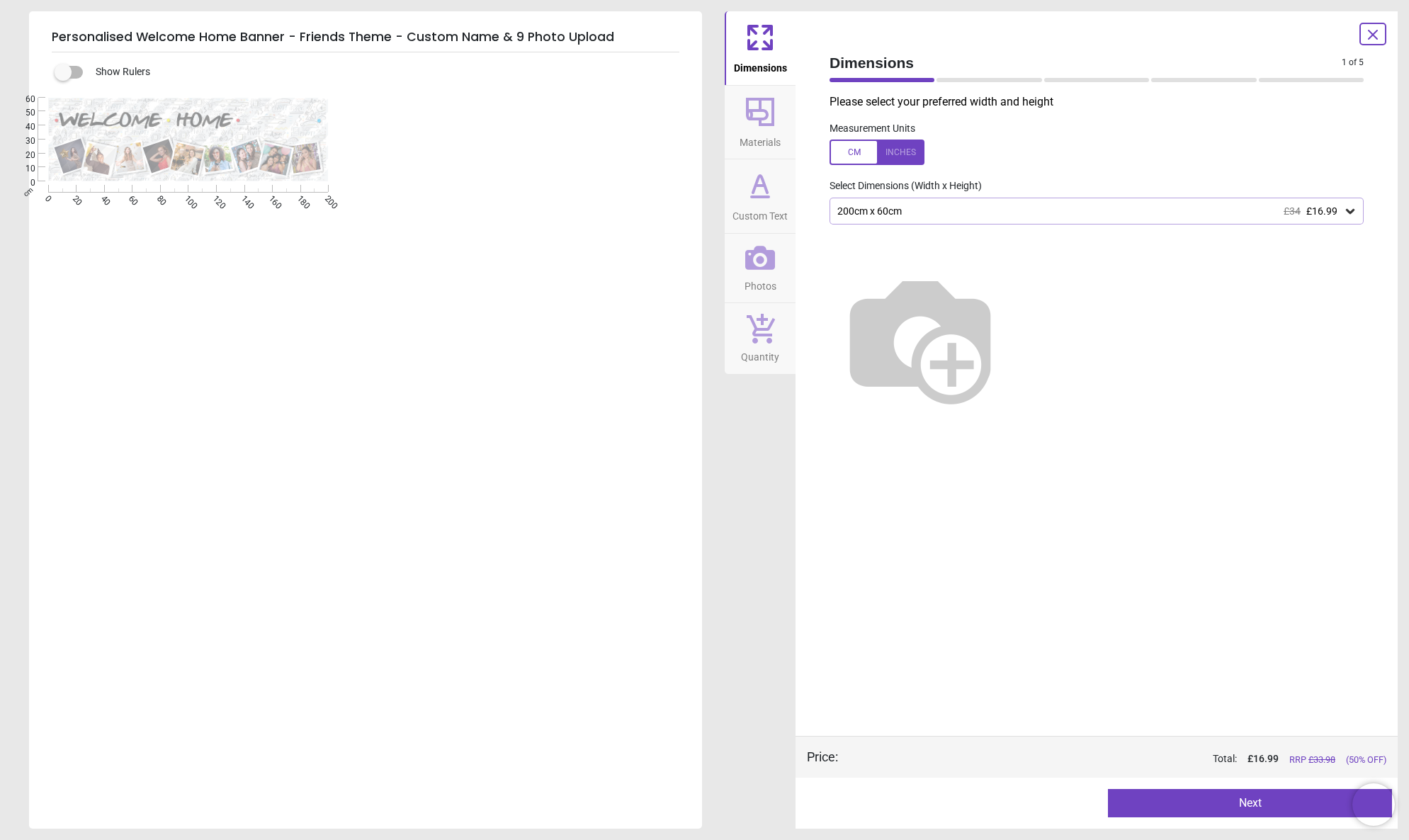 click at bounding box center [877, 152] 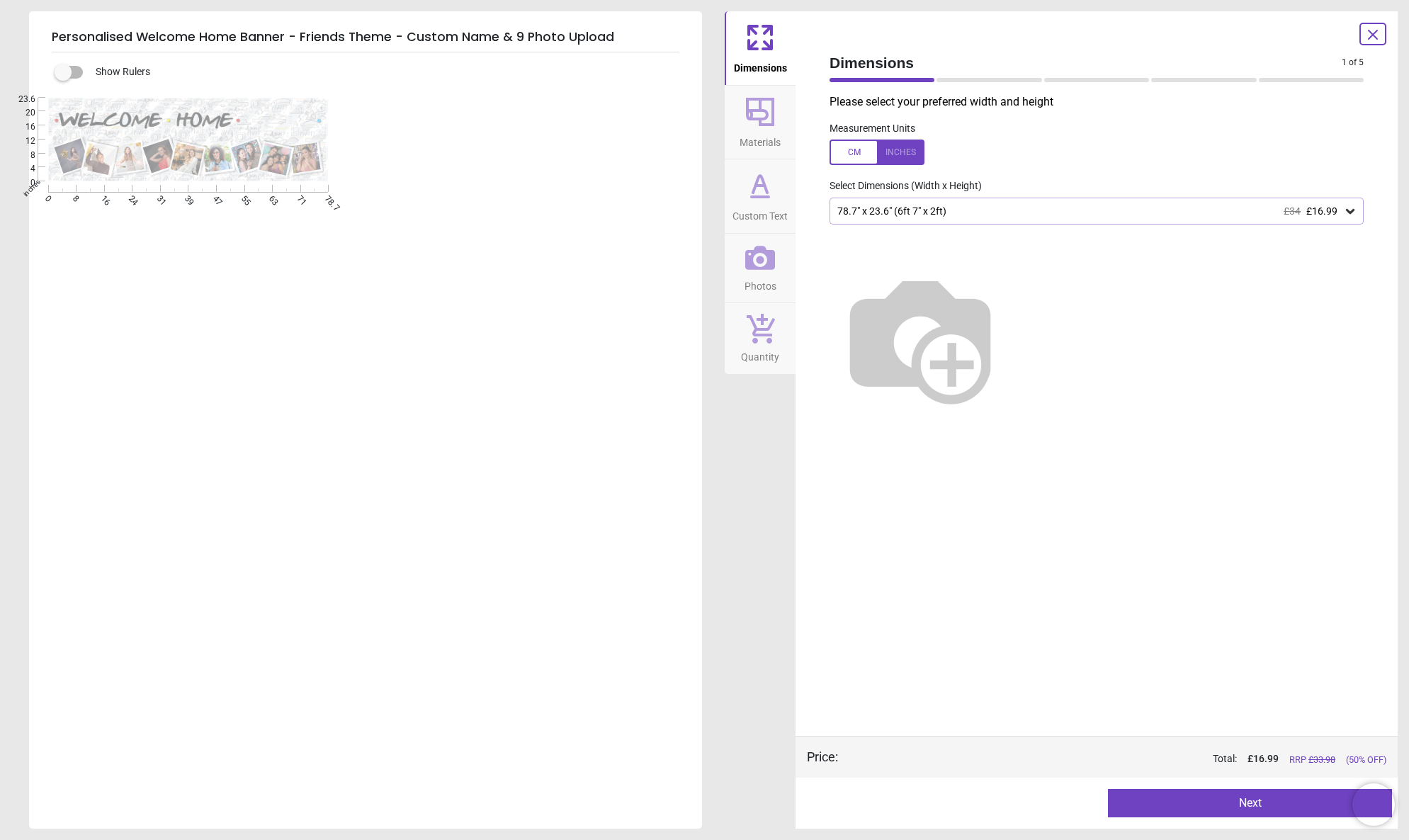 click at bounding box center [877, 152] 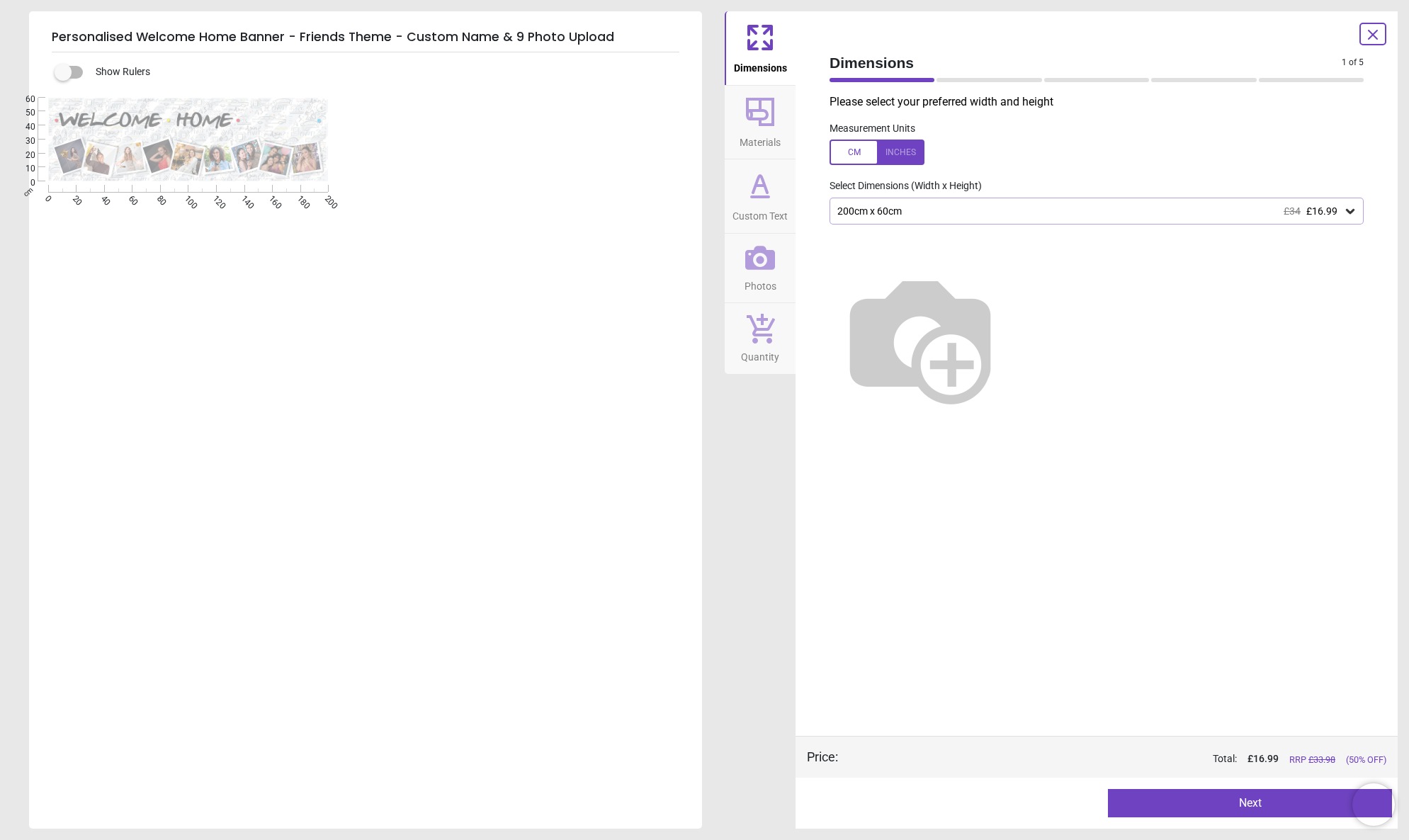 click at bounding box center (877, 152) 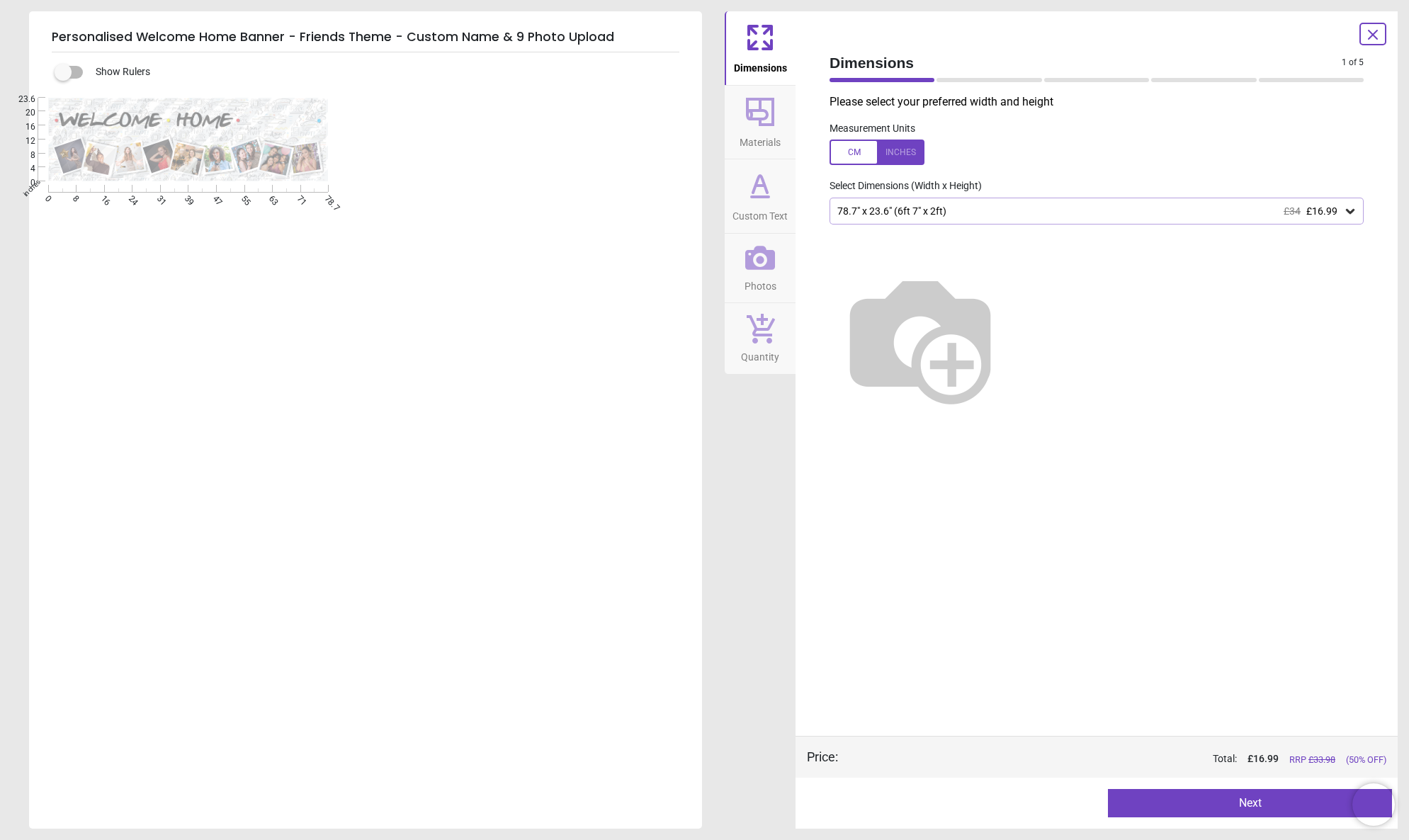 click 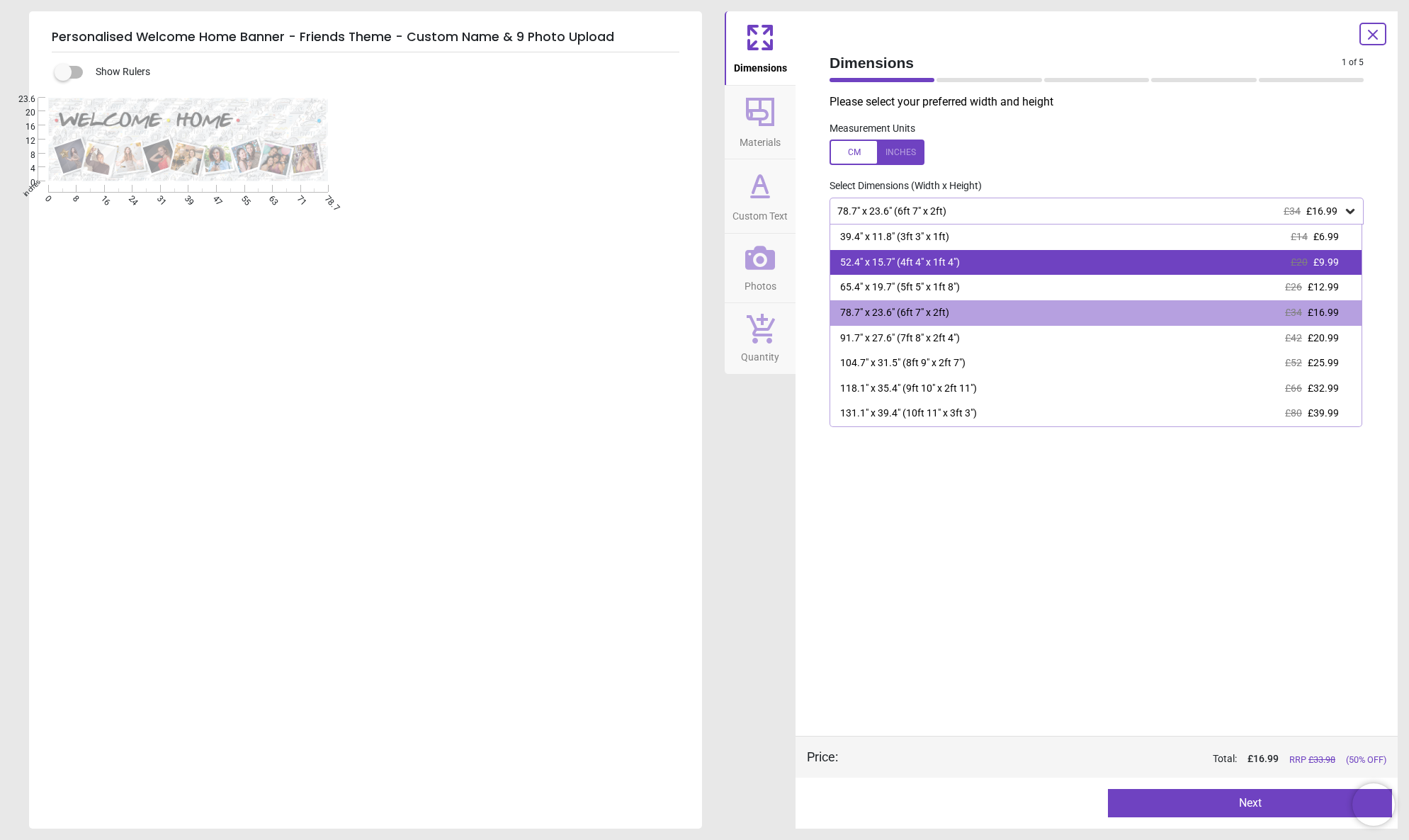 click on "£20" at bounding box center (1299, 262) 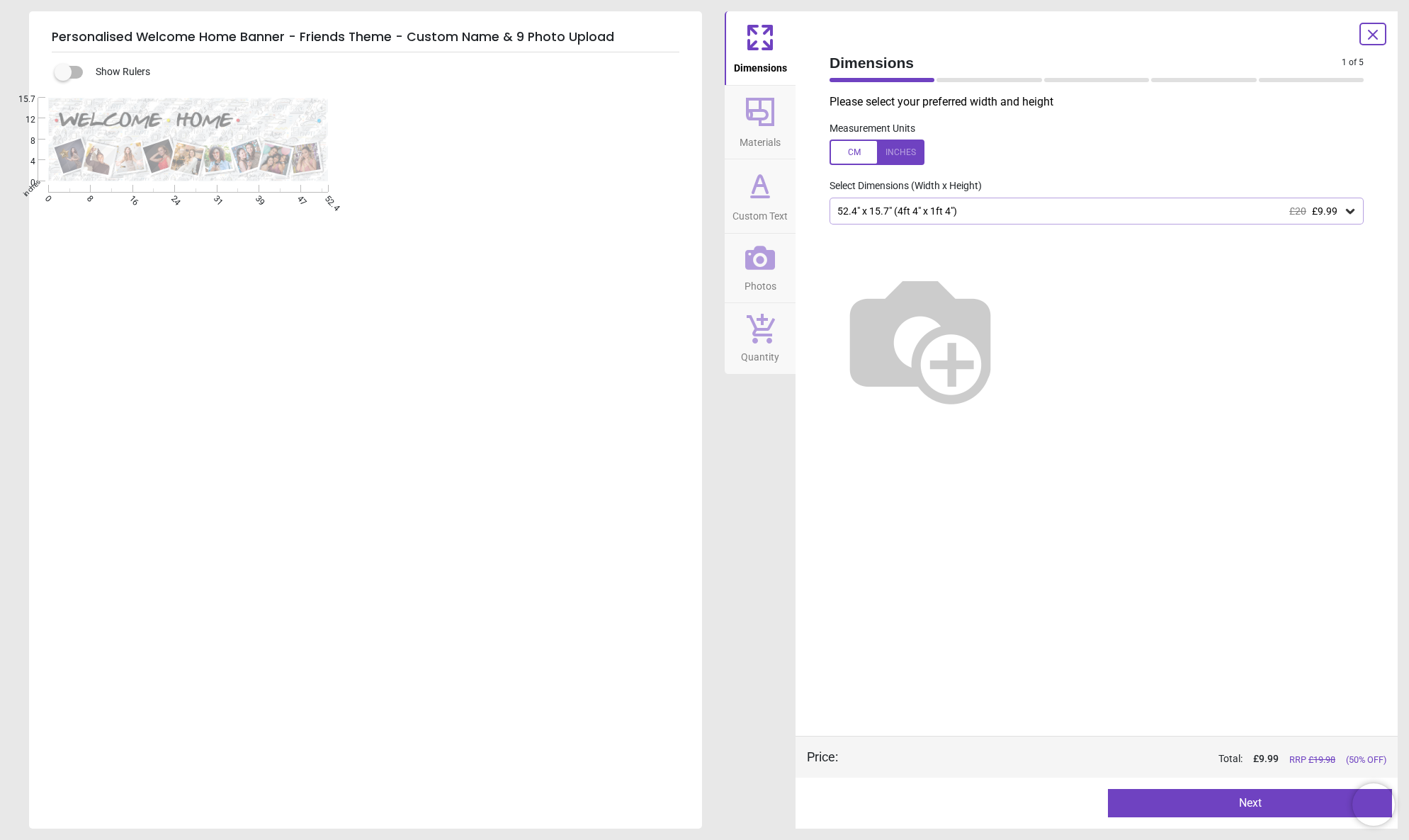 click at bounding box center (877, 152) 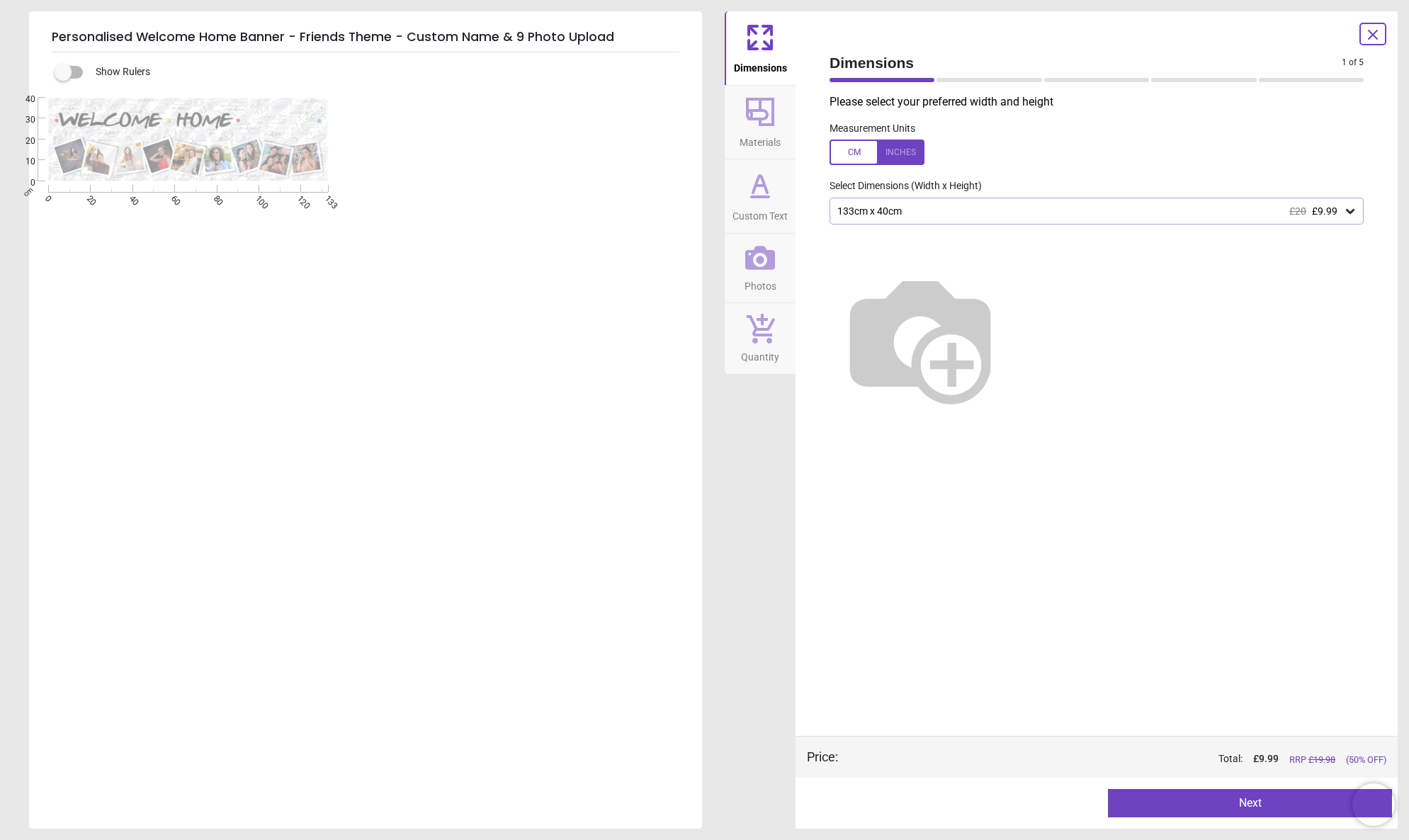 click on "133cm  x  40cm       £20 £9.99" at bounding box center (1090, 211) 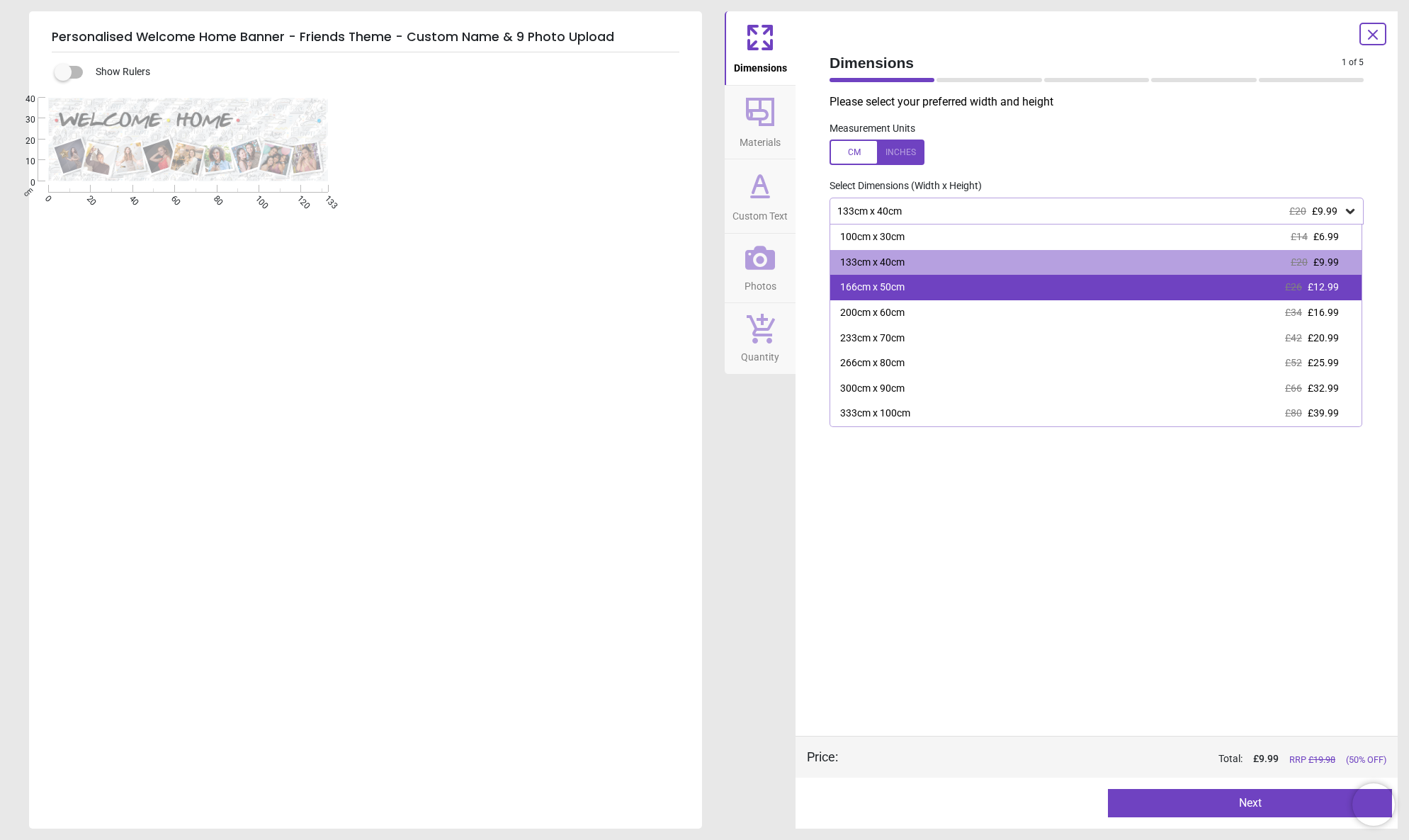 click on "£12.99" at bounding box center (1323, 287) 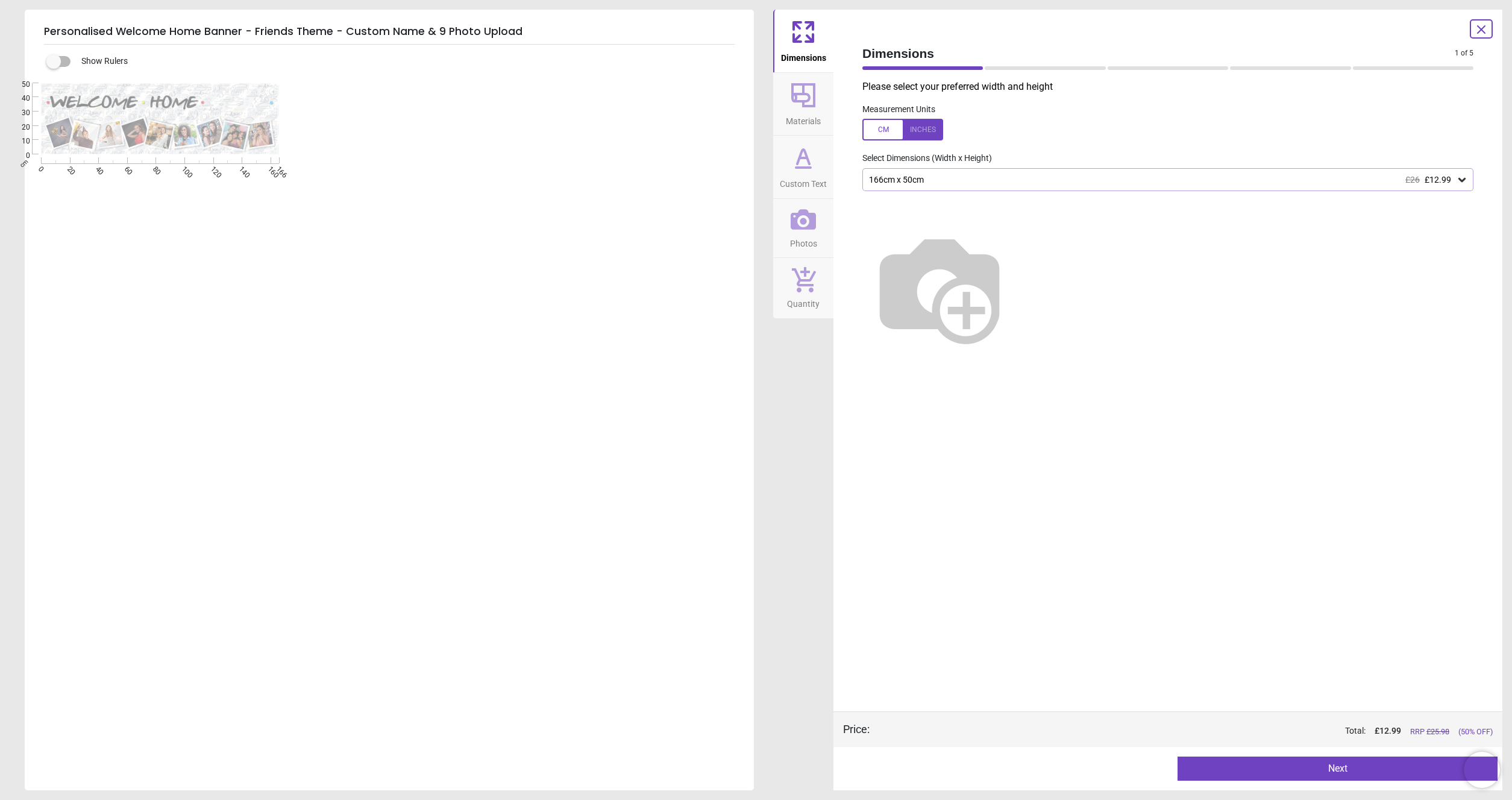 click on "£12.99" at bounding box center [1438, 180] 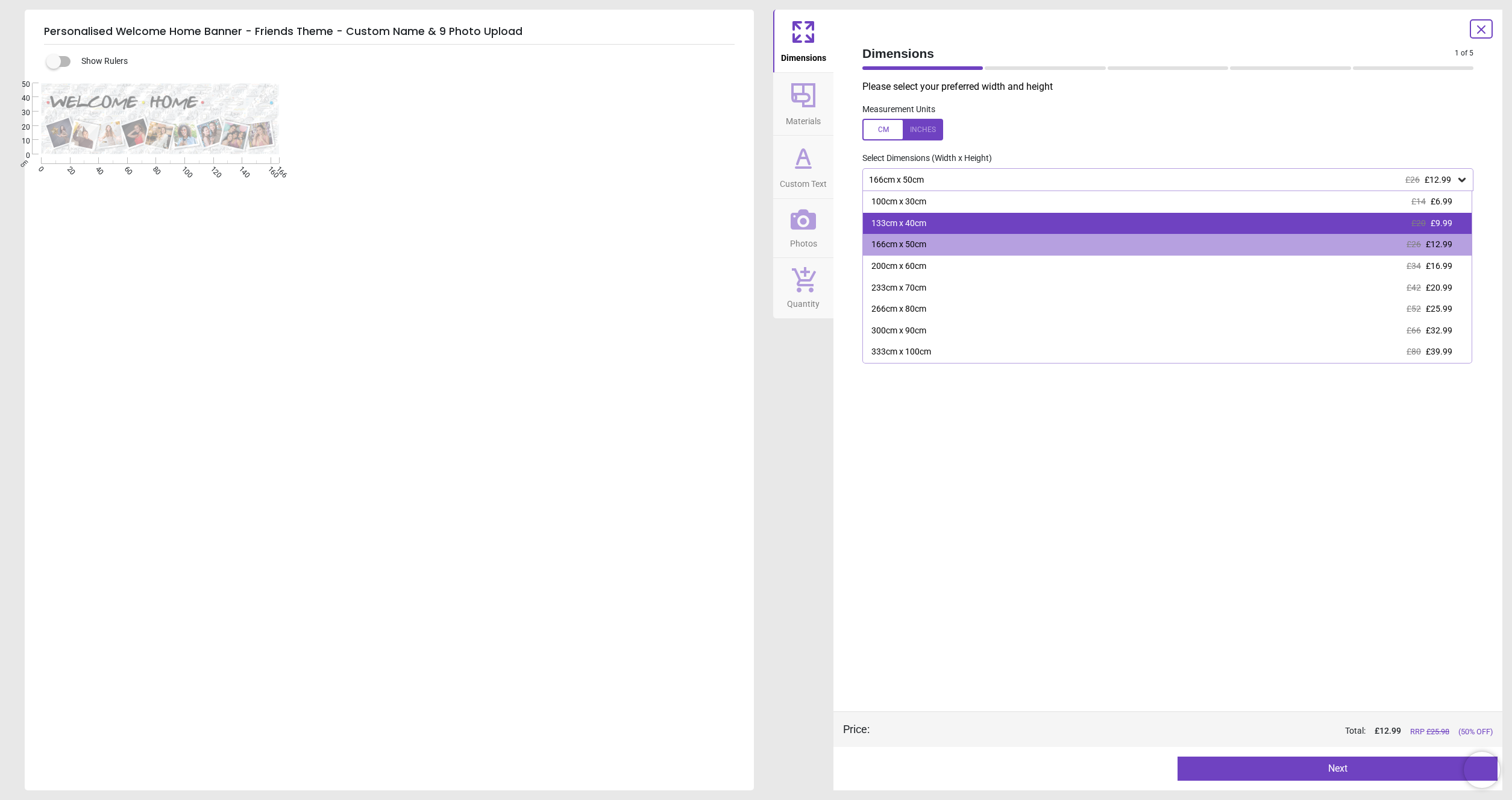 click on "133cm  x  40cm       £20 £9.99" at bounding box center [1167, 224] 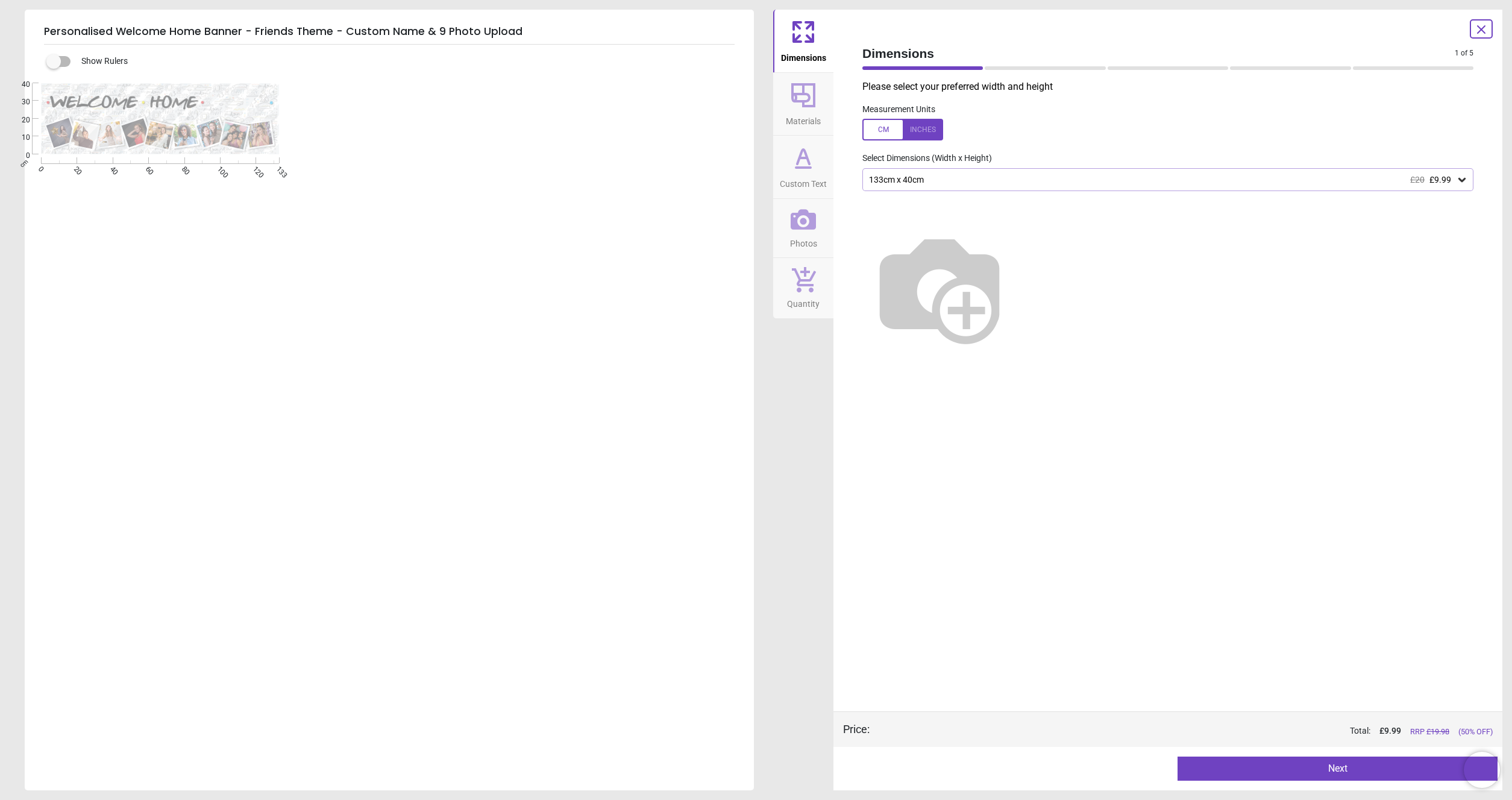 click 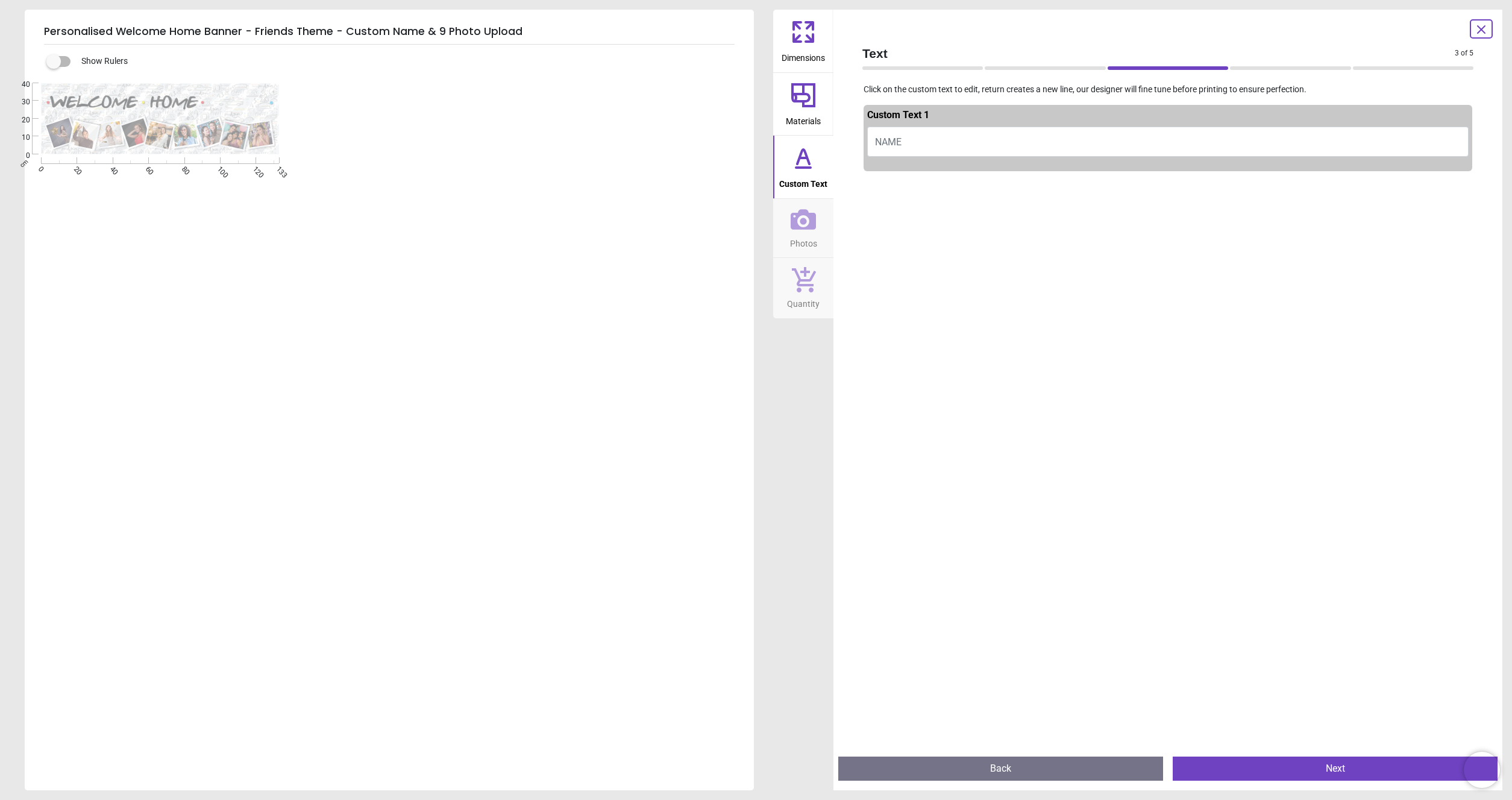 click on "NAME" at bounding box center [1168, 142] 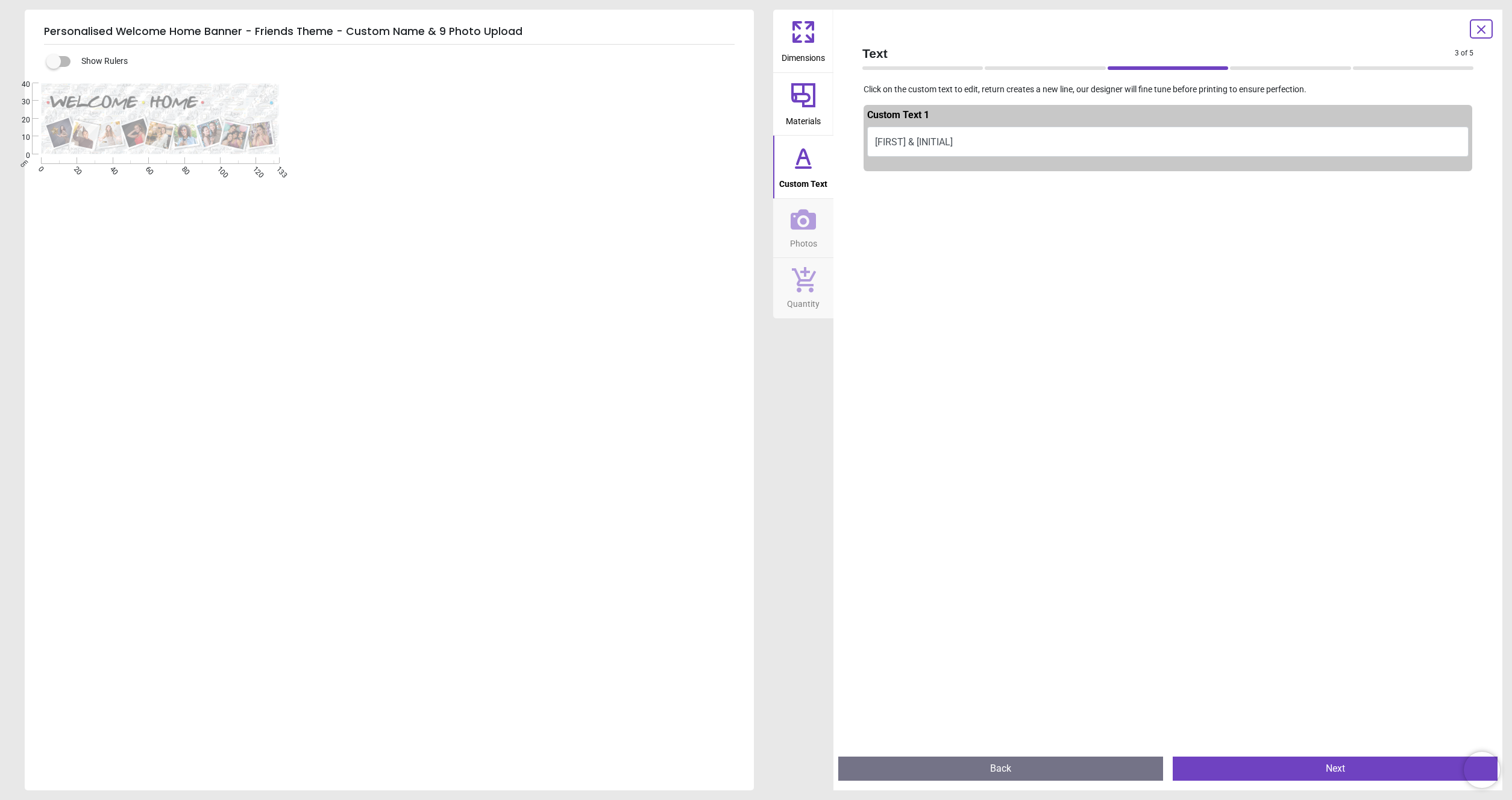 scroll, scrollTop: 0, scrollLeft: 0, axis: both 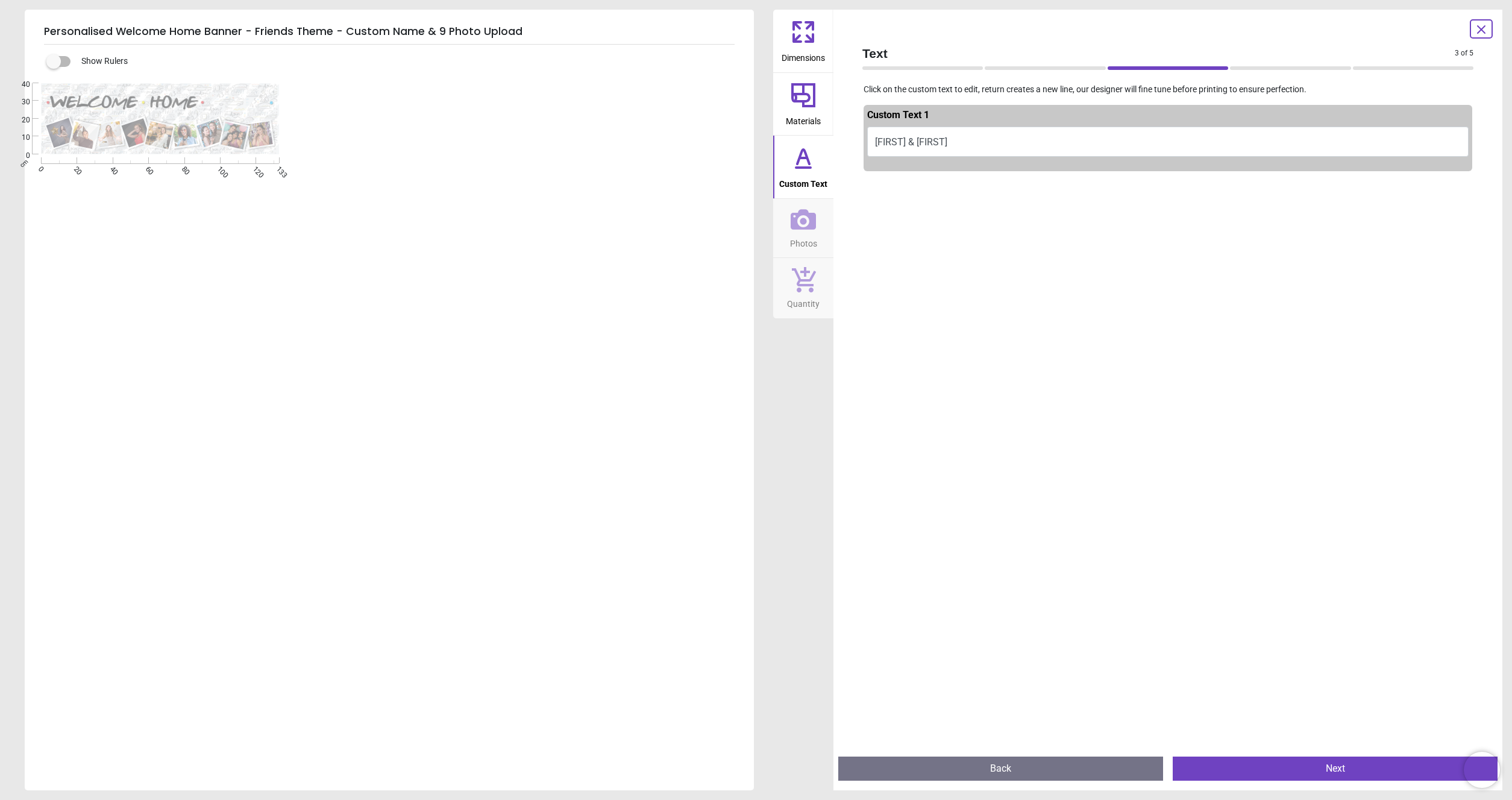 click on "Anwar & Jo" at bounding box center [1168, 142] 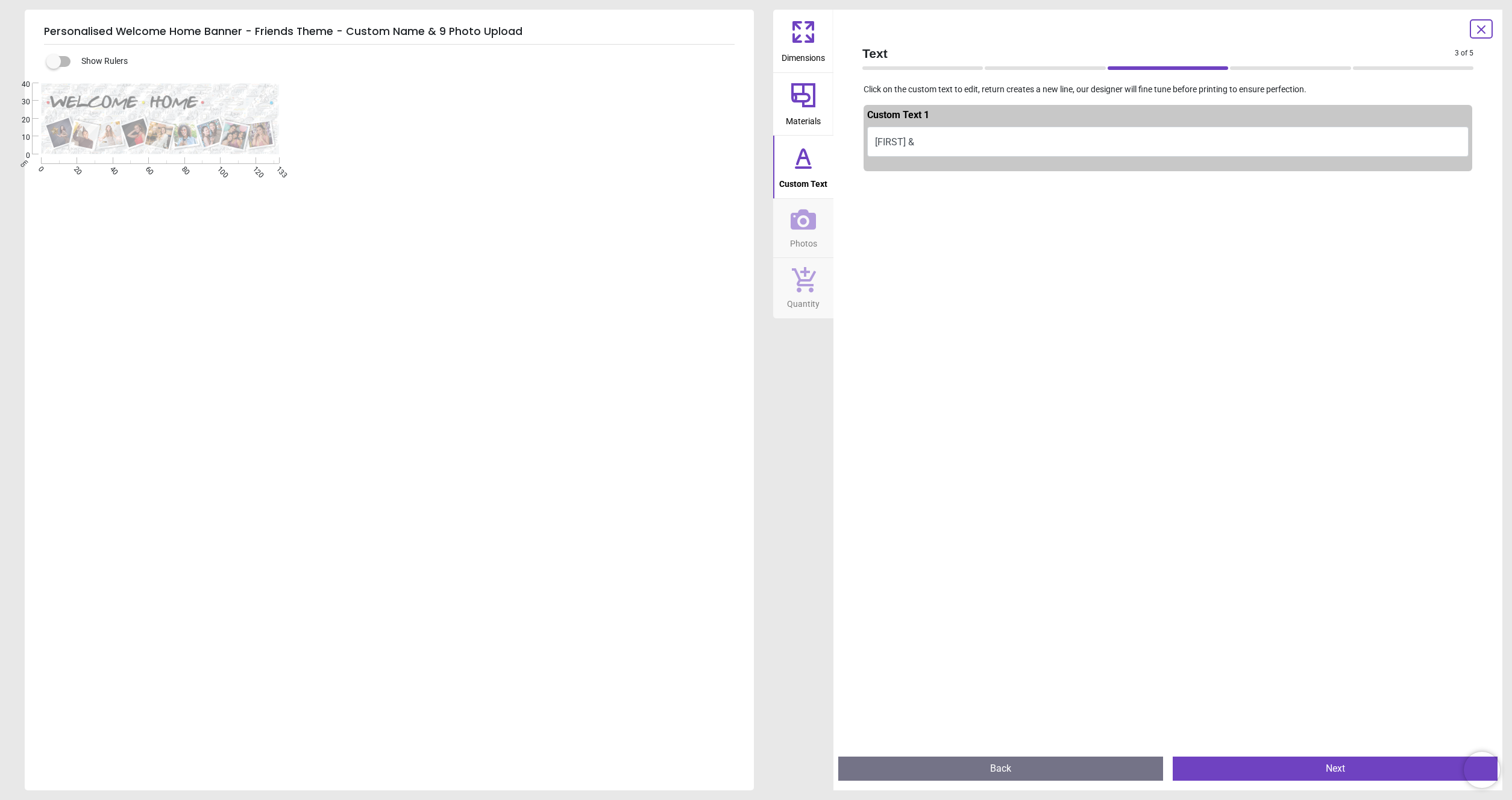 click on "Anwar &" at bounding box center (1168, 142) 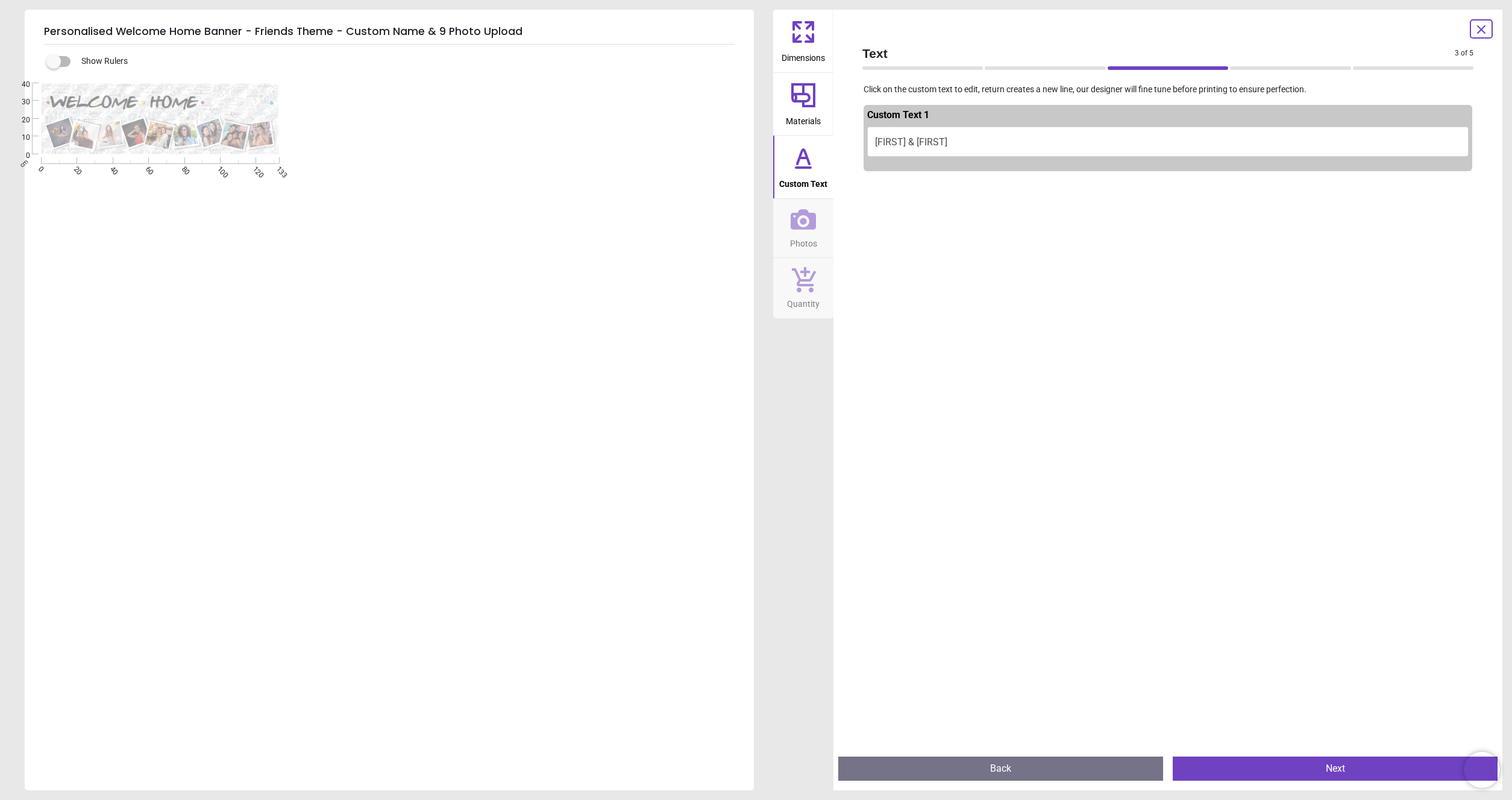 scroll, scrollTop: 0, scrollLeft: 0, axis: both 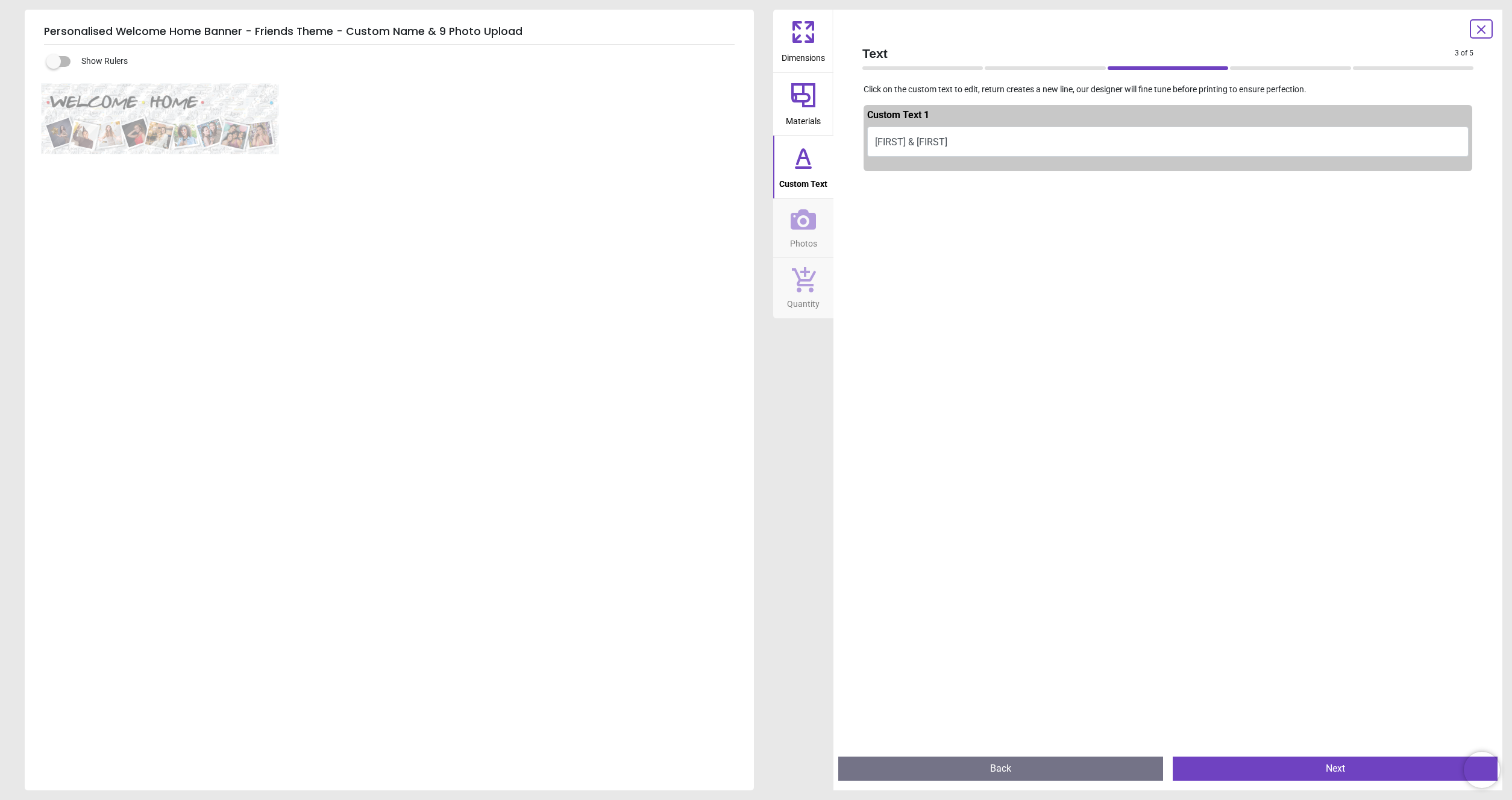 click at bounding box center (54, 61) 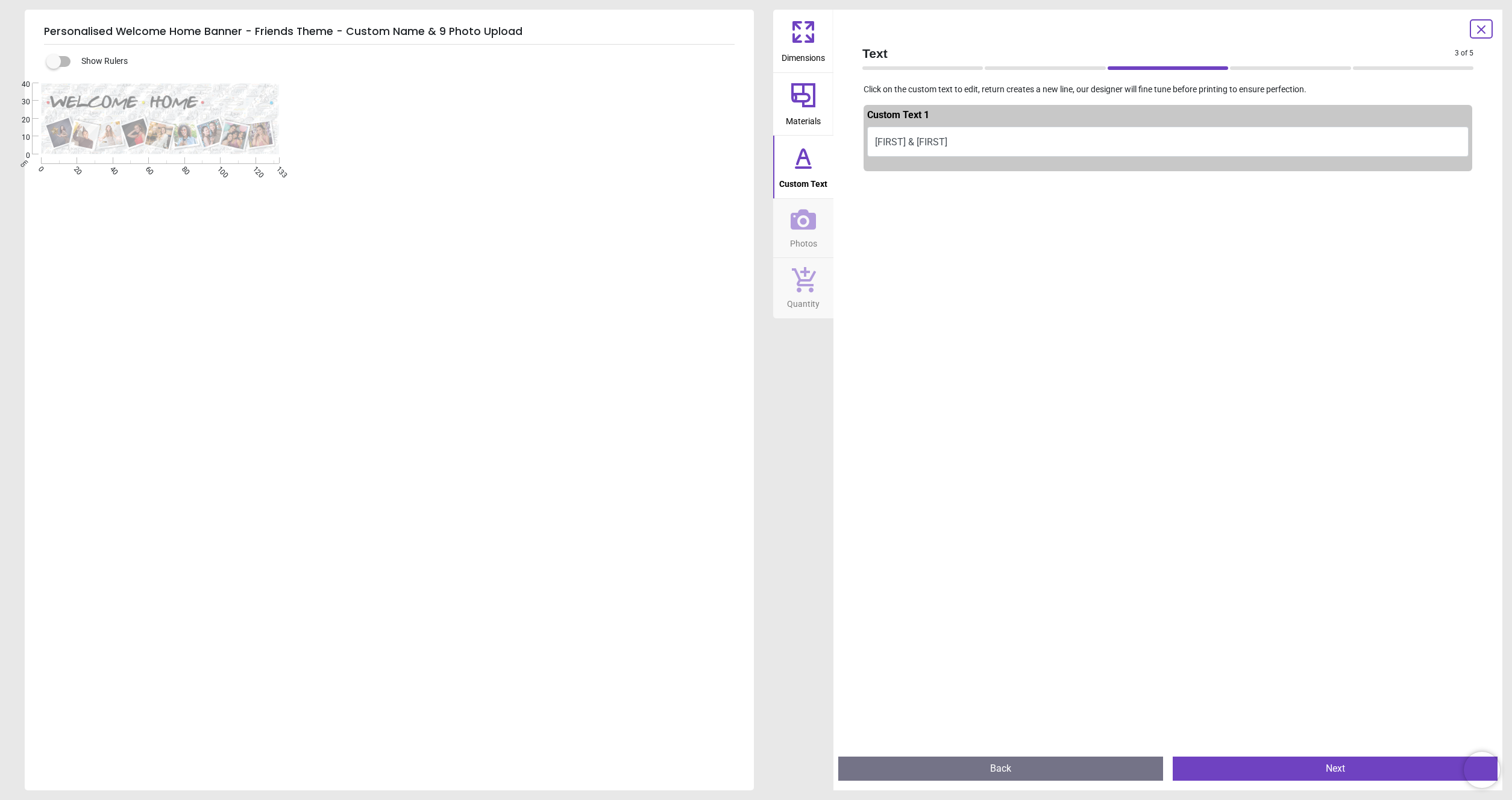 click 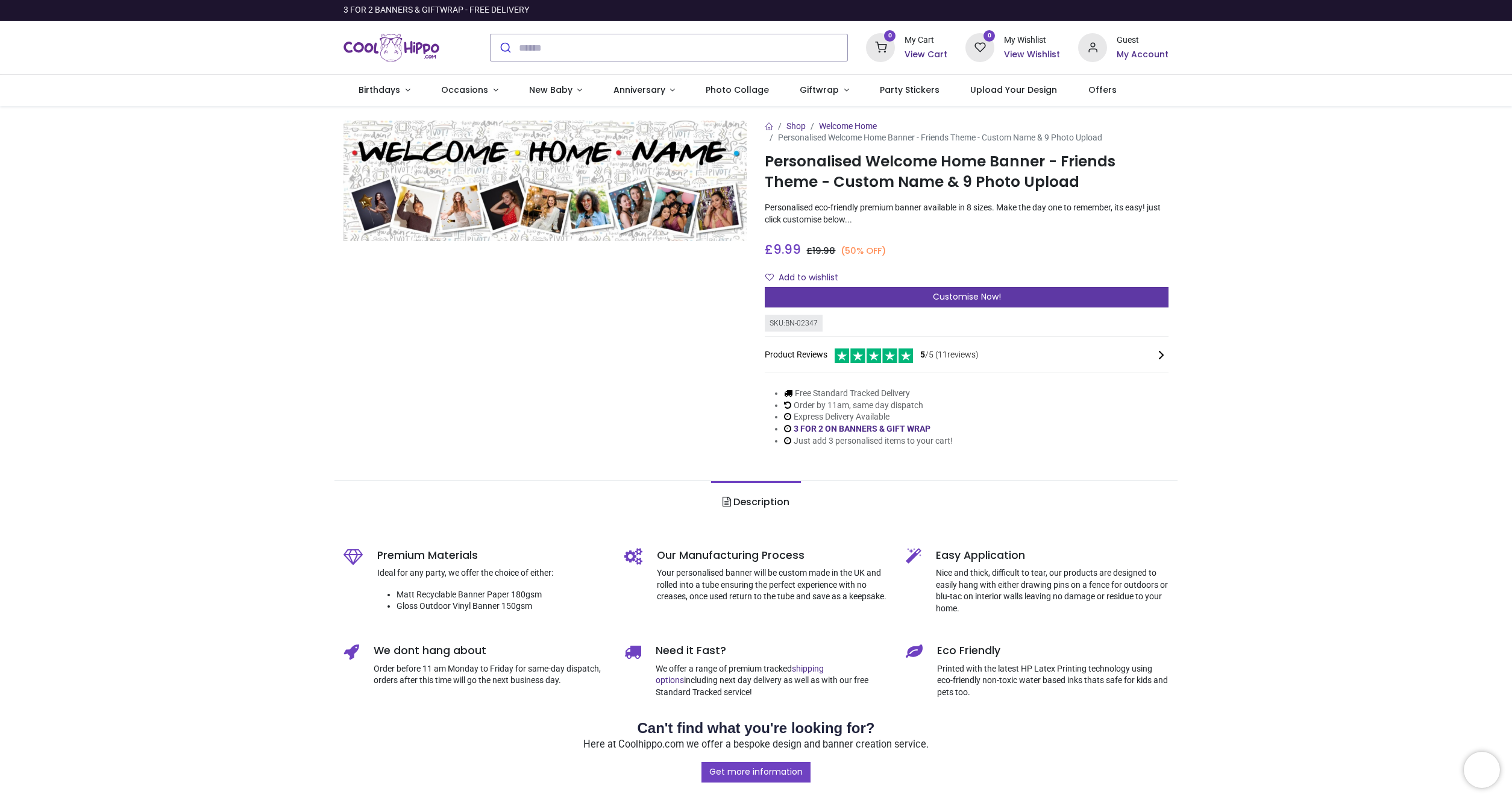 click on "Customise Now!" at bounding box center [967, 297] 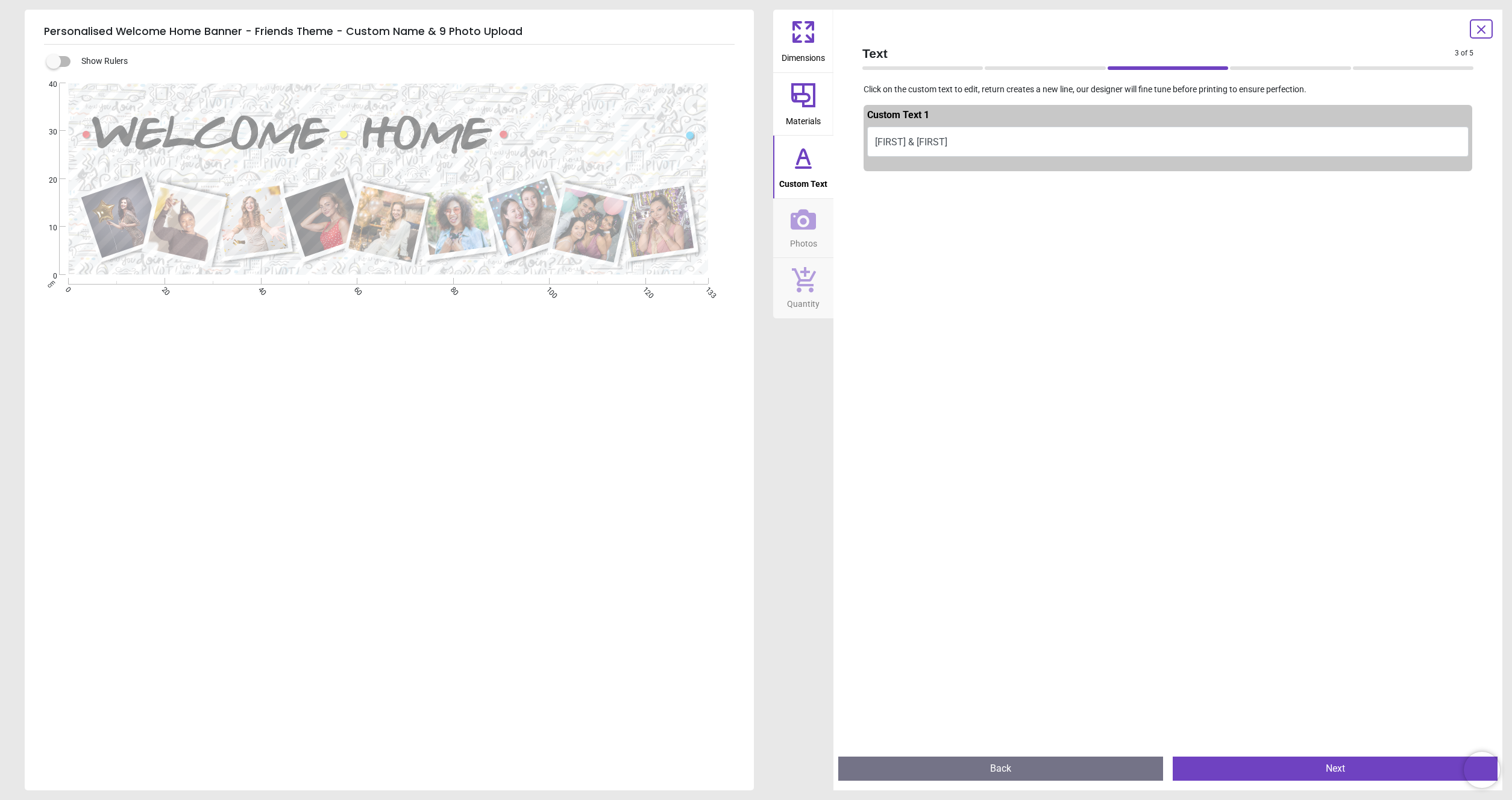 click on "Dimensions" at bounding box center [803, 41] 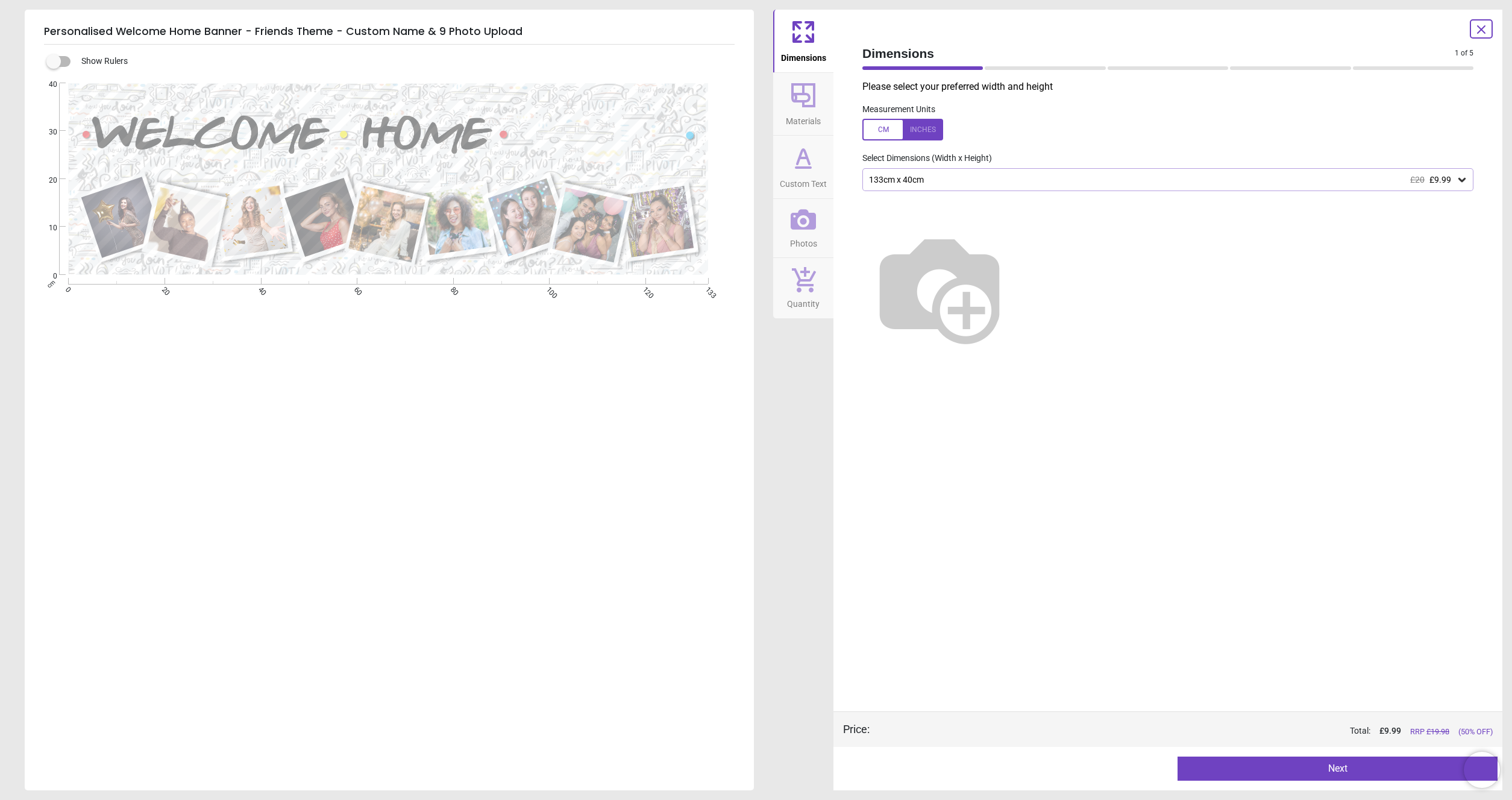 click 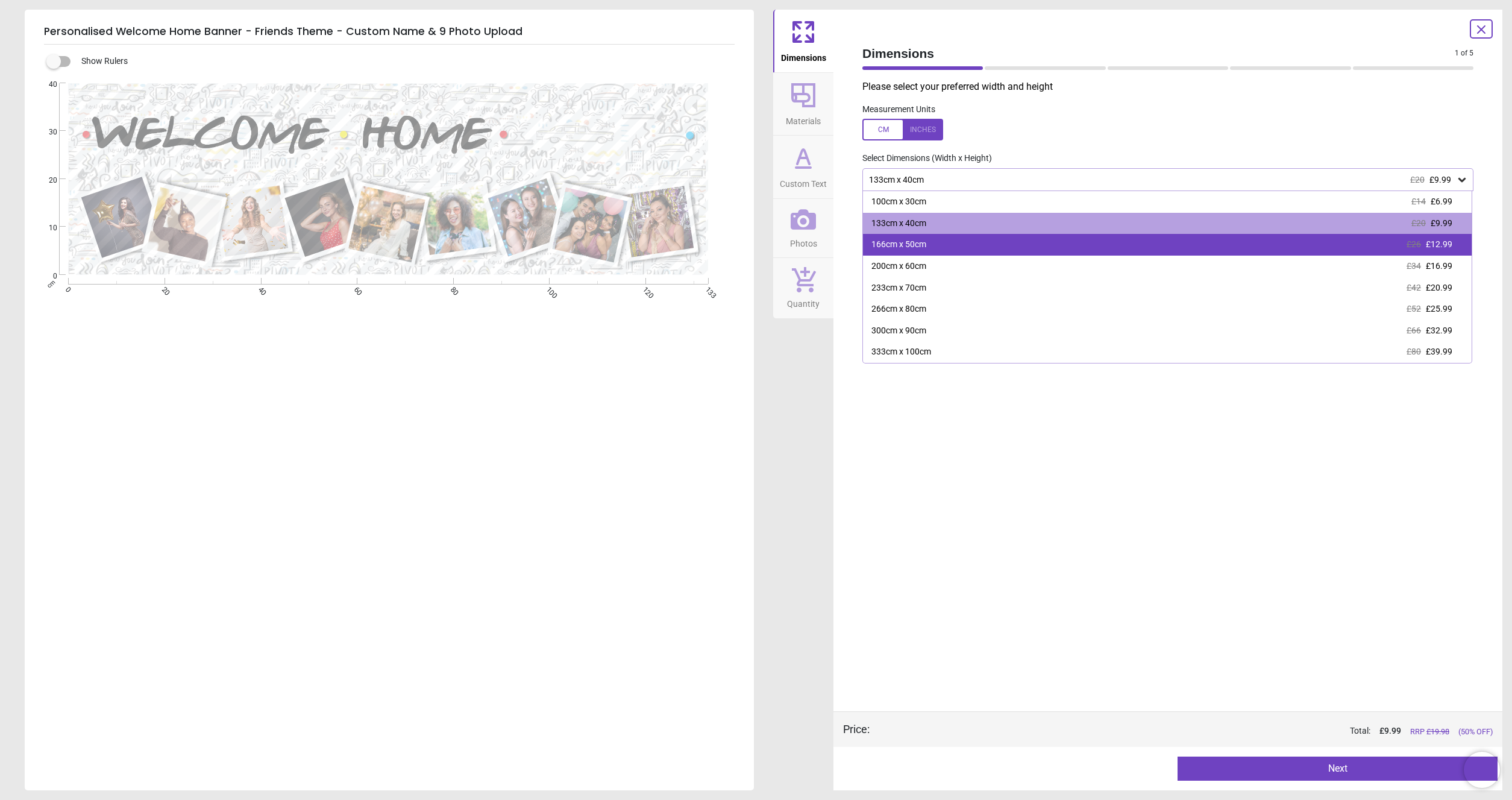 scroll, scrollTop: 0, scrollLeft: 0, axis: both 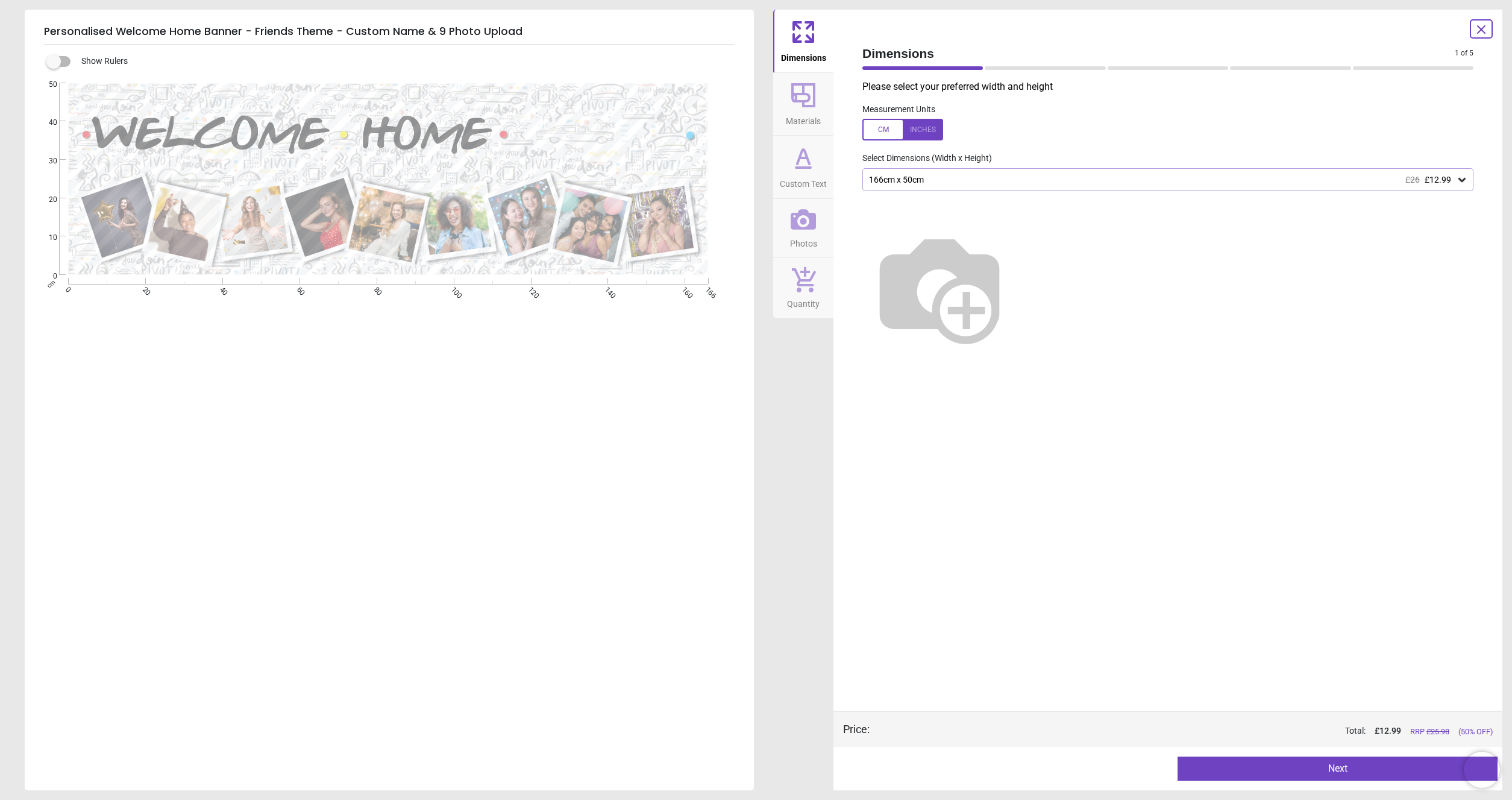 click 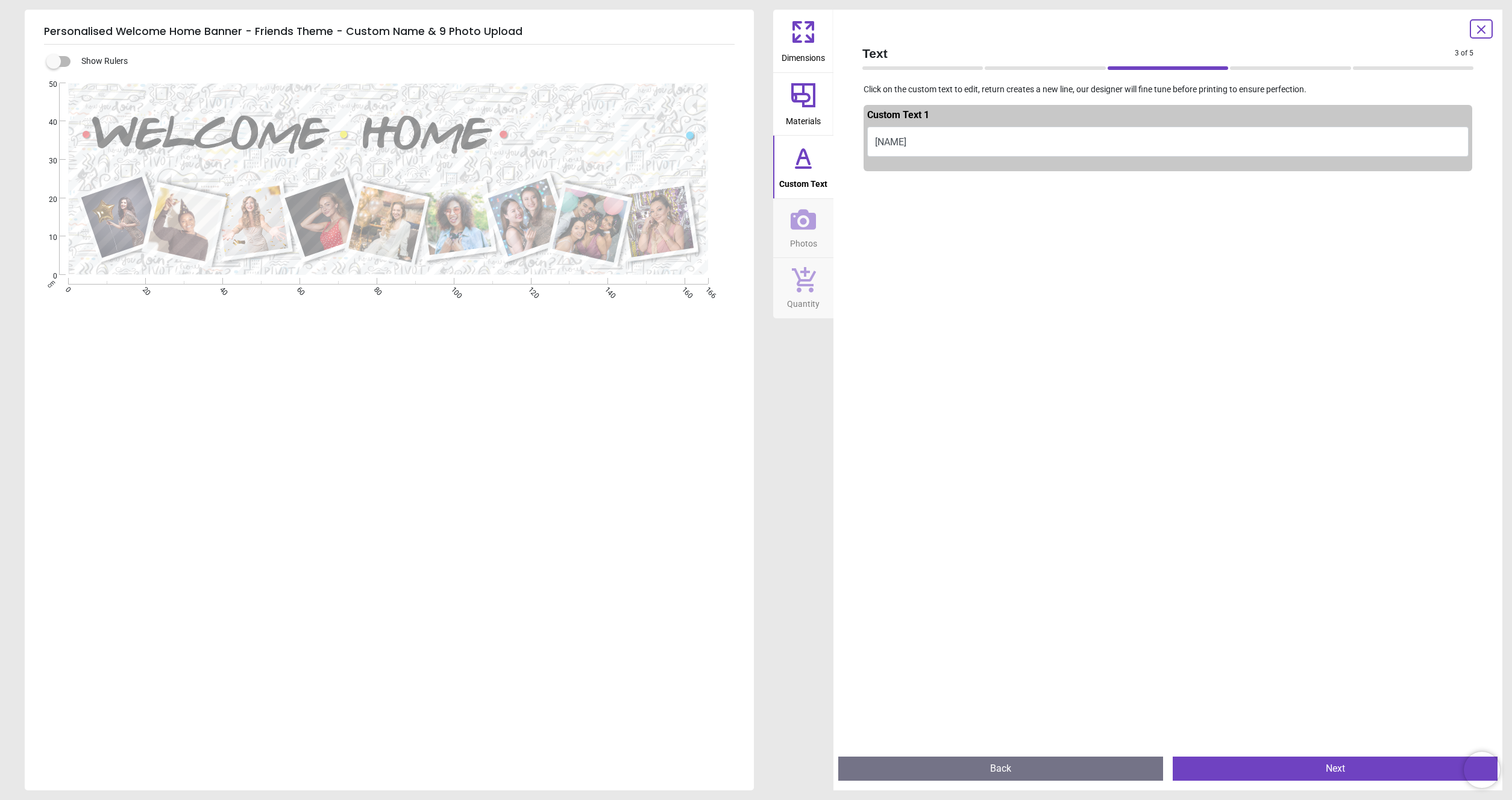 click on "Anwar &Jos" at bounding box center [1168, 142] 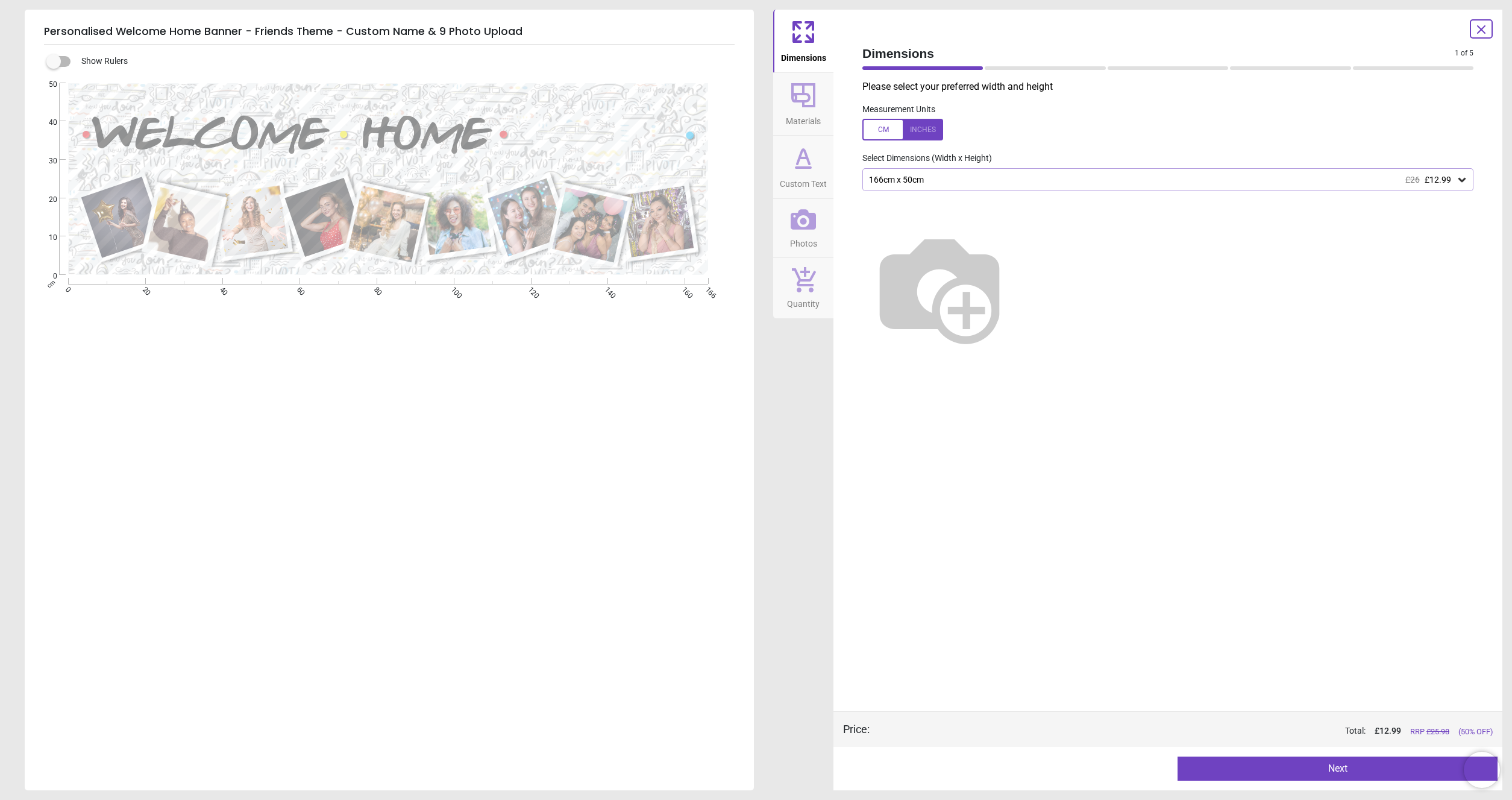 click 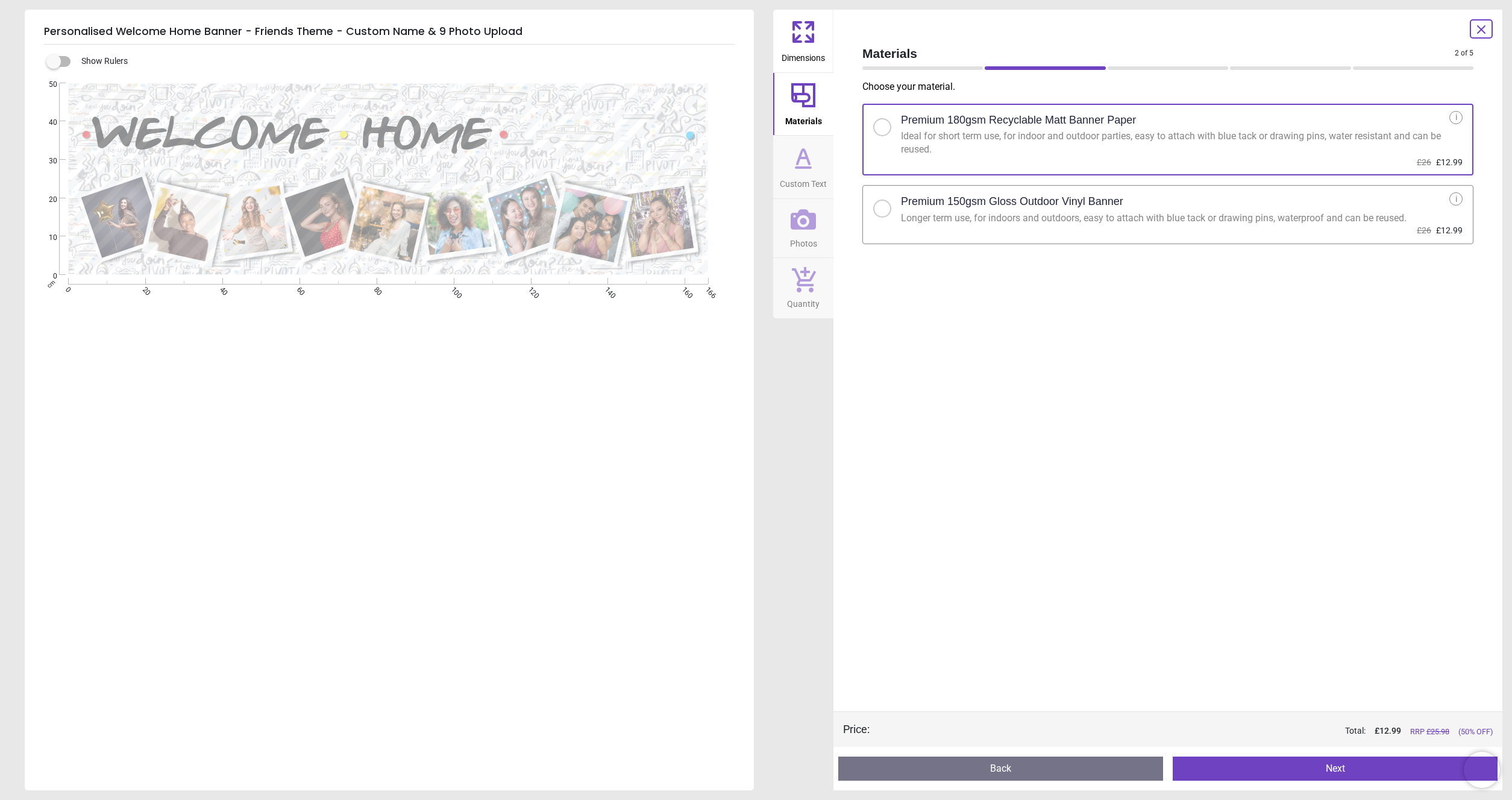 click on "Premium 180gsm Recyclable Matt Banner Paper" at bounding box center [1175, 120] 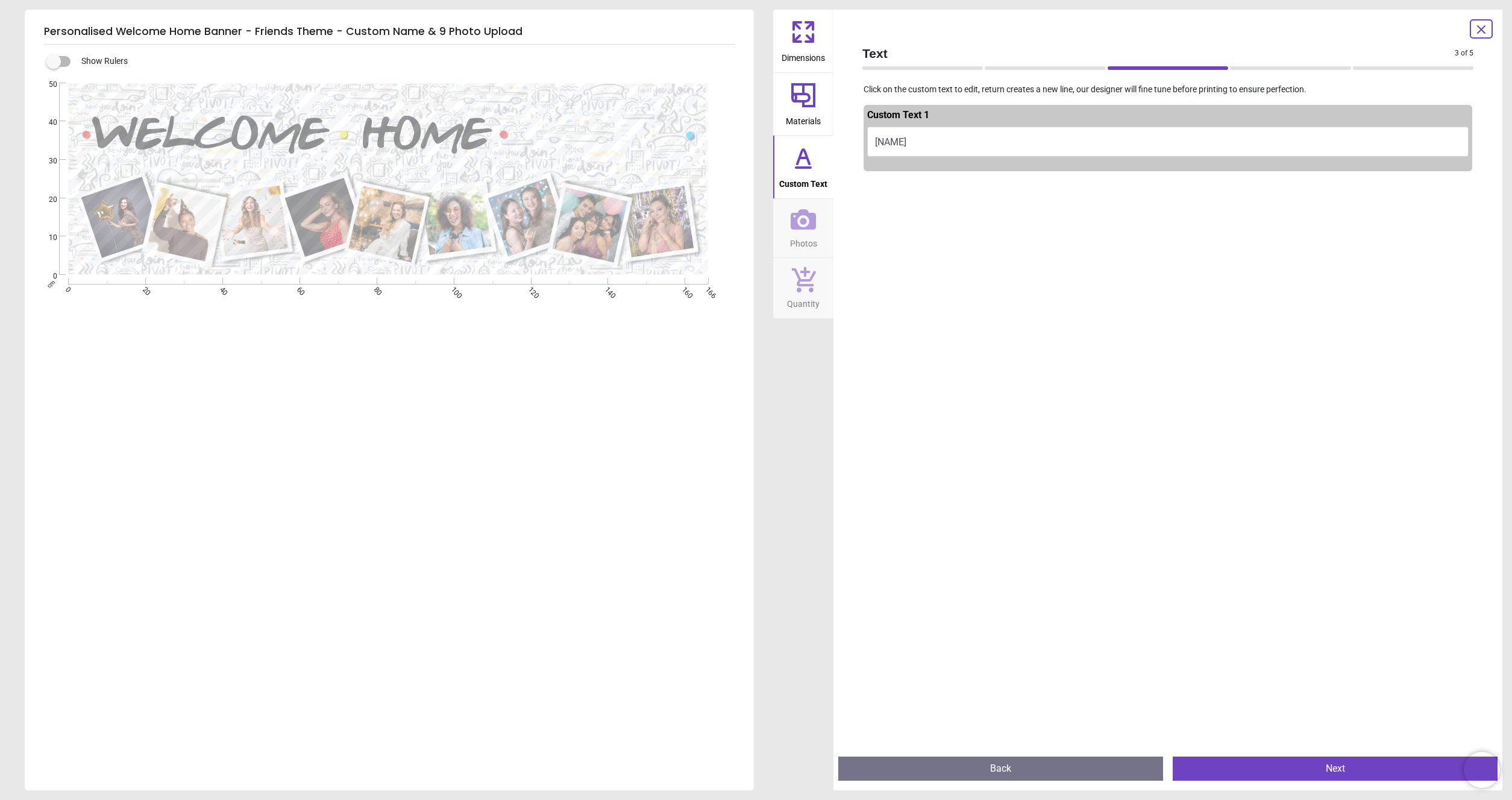 click 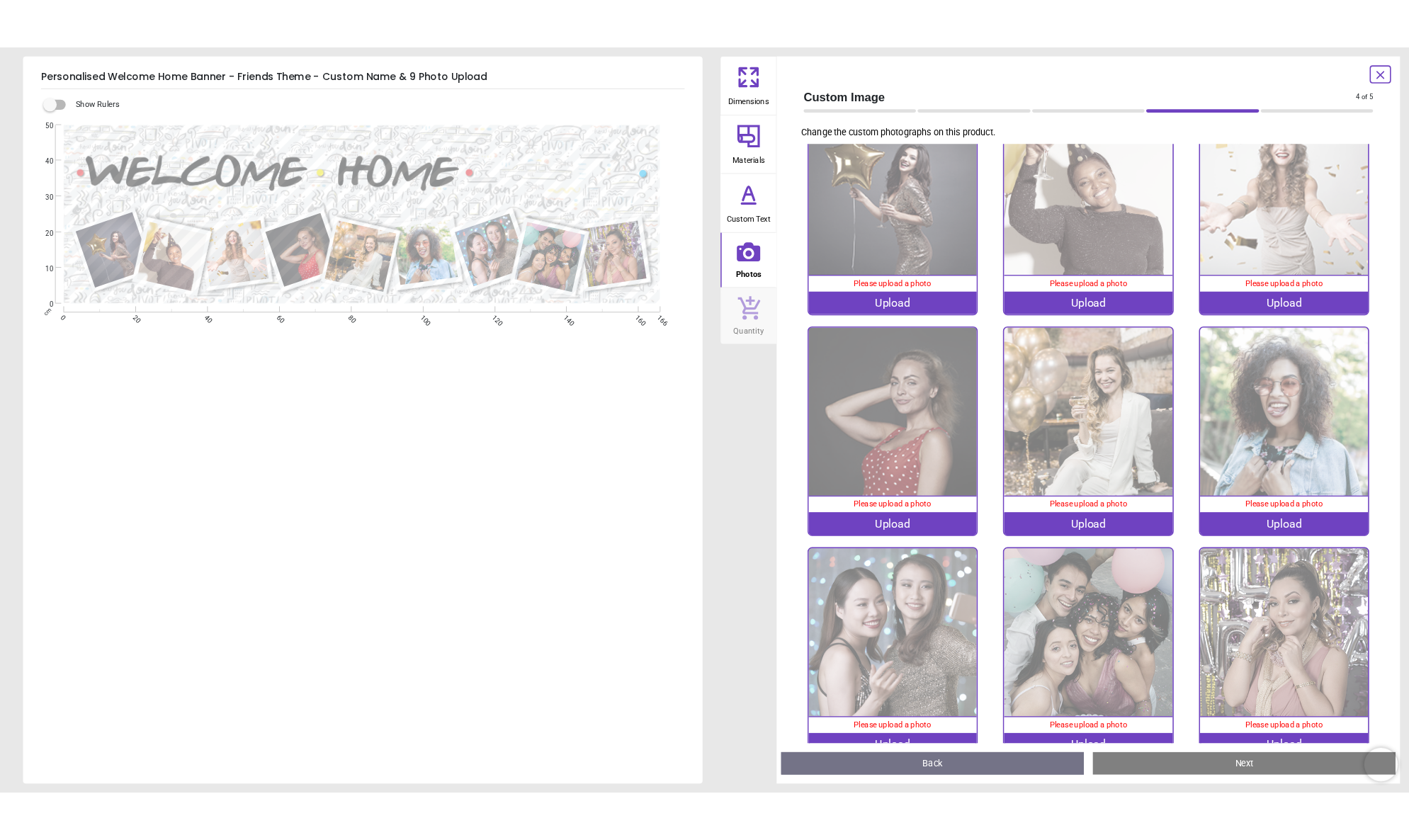 scroll, scrollTop: 85, scrollLeft: 0, axis: vertical 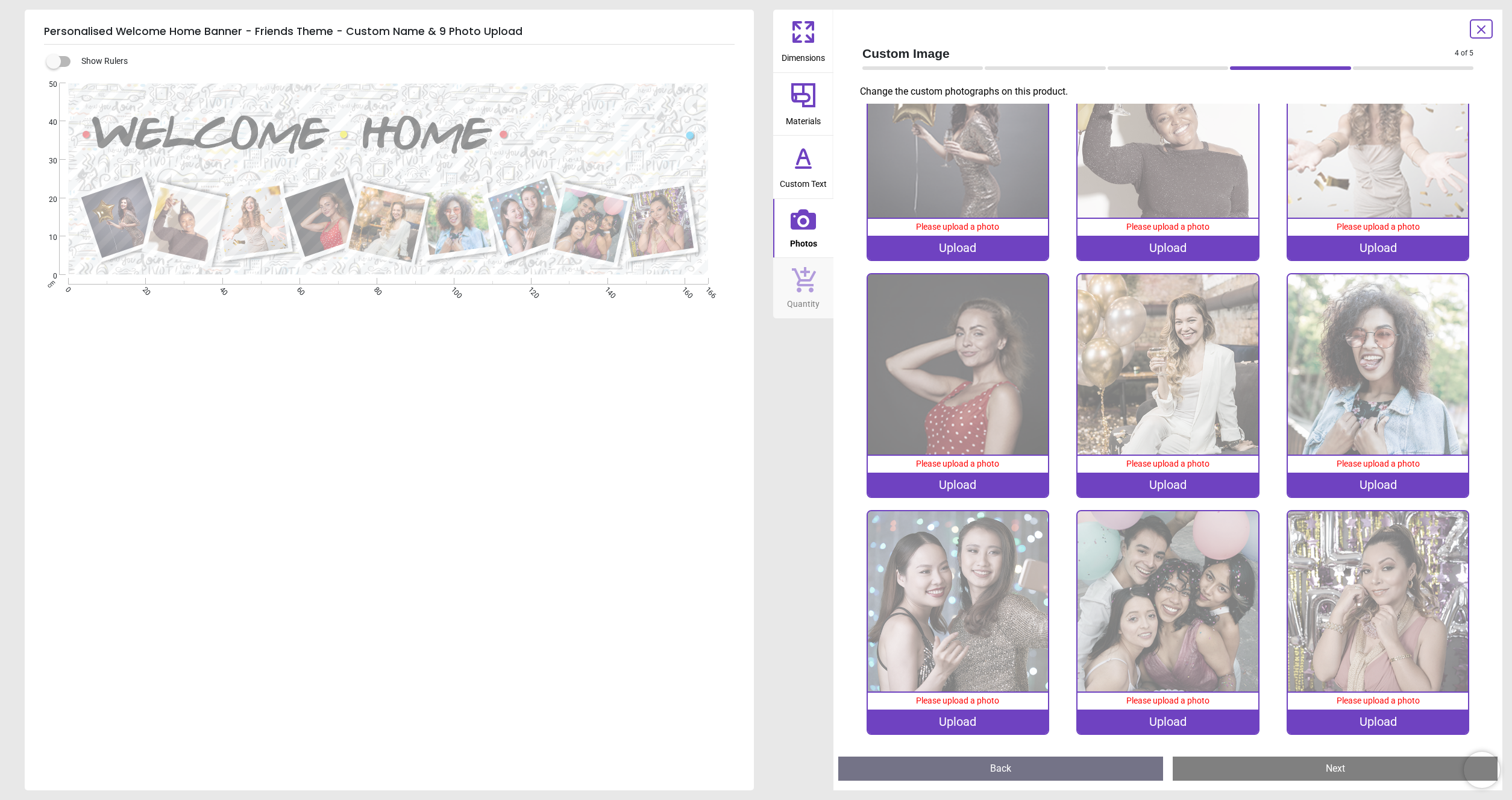click on "Quantity" at bounding box center (803, 288) 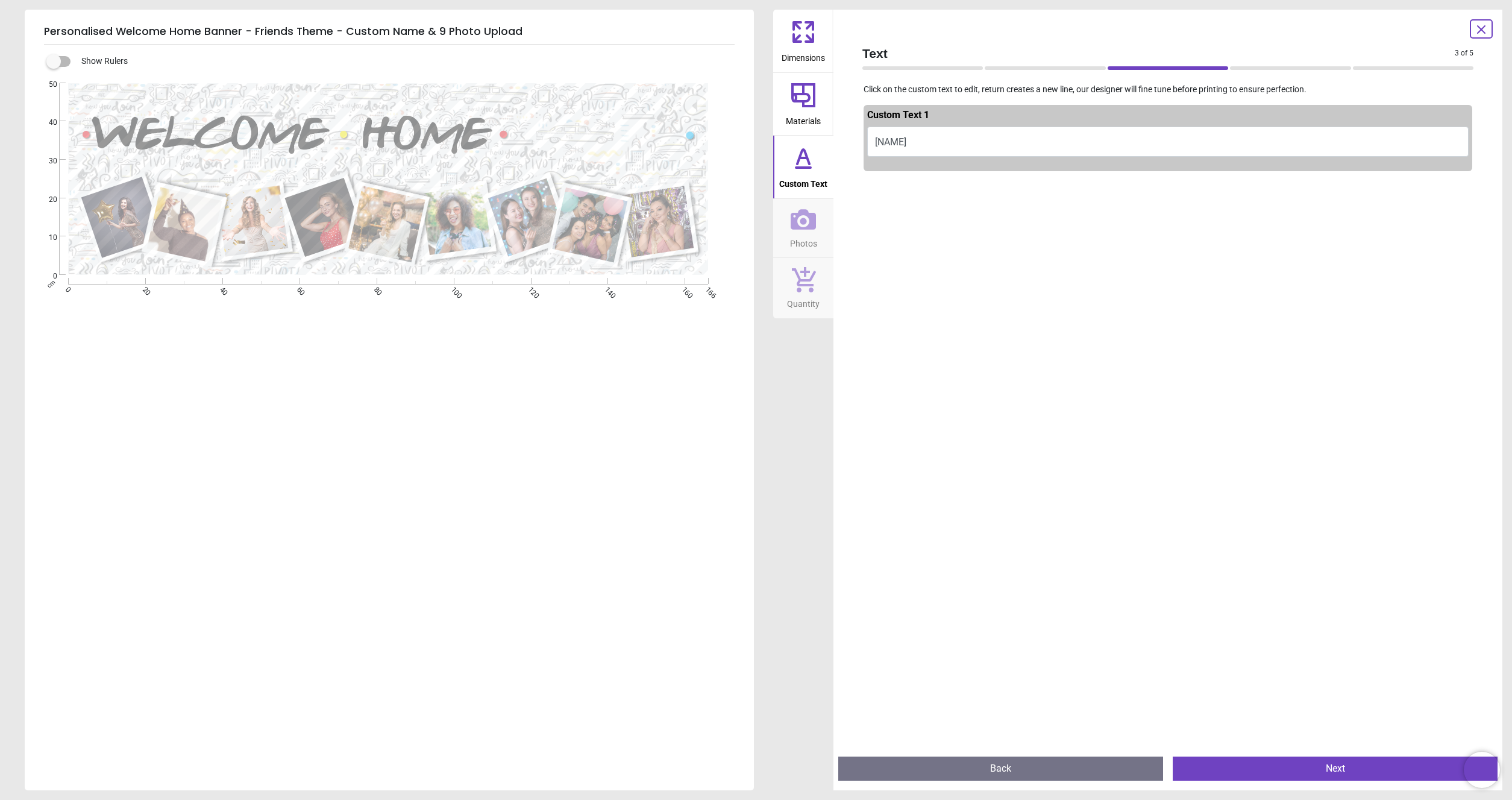 click on ".cls-1 {
filter: url(#drop-shadow-2);
}
.cls-1, .cls-2, .cls-3, .cls-4, .cls-5, .cls-6, .cls-7, .cls-8, .cls-9 {
fill: #fff;
stroke-width: 0px;
}
.cls-2 {
filter: url(#drop-shadow-1);
}
.cls-3 {
filter: url(#drop-shadow-4);
}
.cls-4 {
filter: url(#drop-shadow-5);
}
.cls-5 {
filter: url(#drop-shadow-7);
}
.cls-6 {
filter: url(#drop-shadow-6);
}
.cls-7 {
filter: url(#drop-shadow-8);
}
.cls-8 {
filter: url(#drop-shadow-3);
}
.cls-9 {
filter: url(#drop-shadow-9);
}" at bounding box center [388, 179] 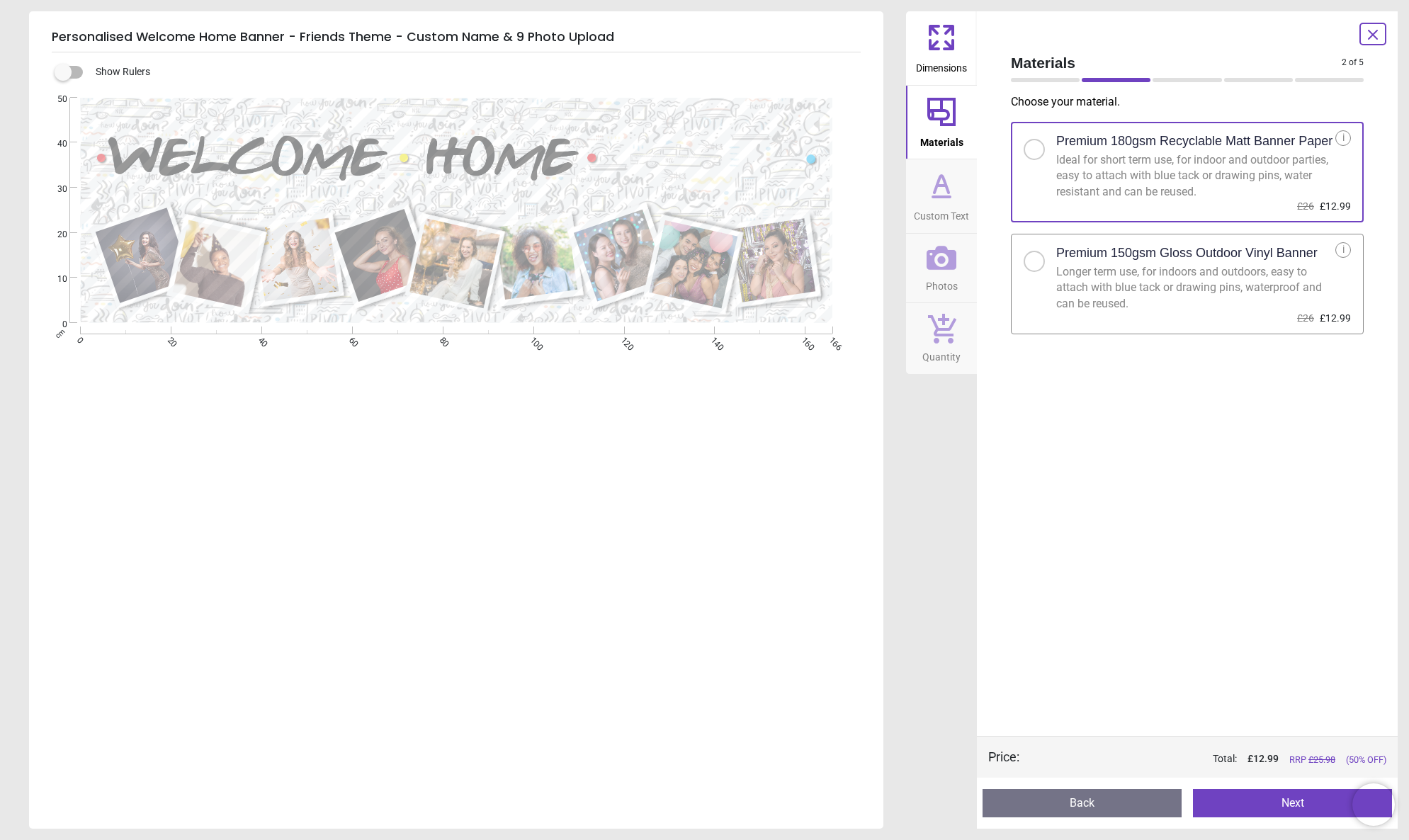 click on "Custom Text" at bounding box center (941, 196) 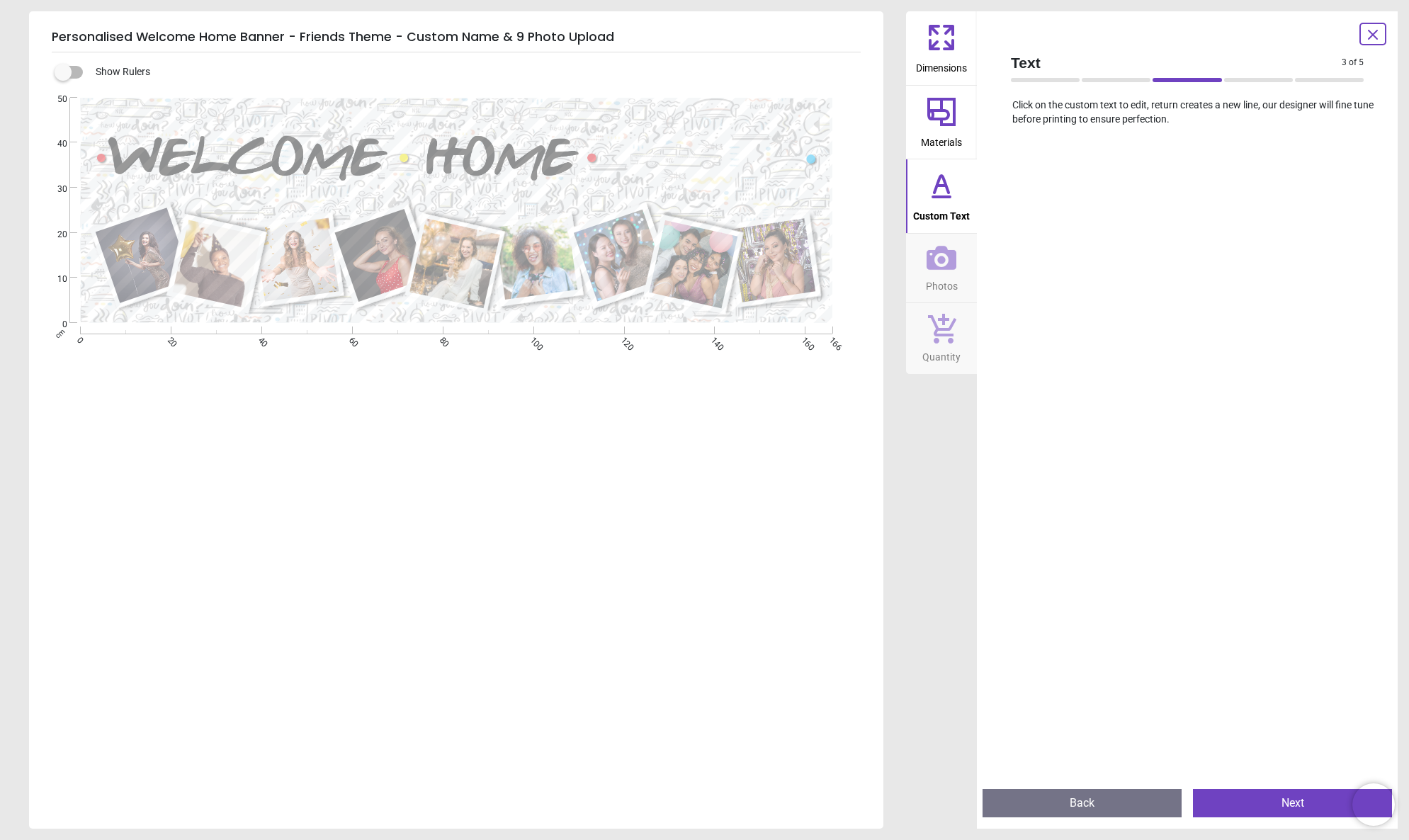 scroll, scrollTop: 161, scrollLeft: 0, axis: vertical 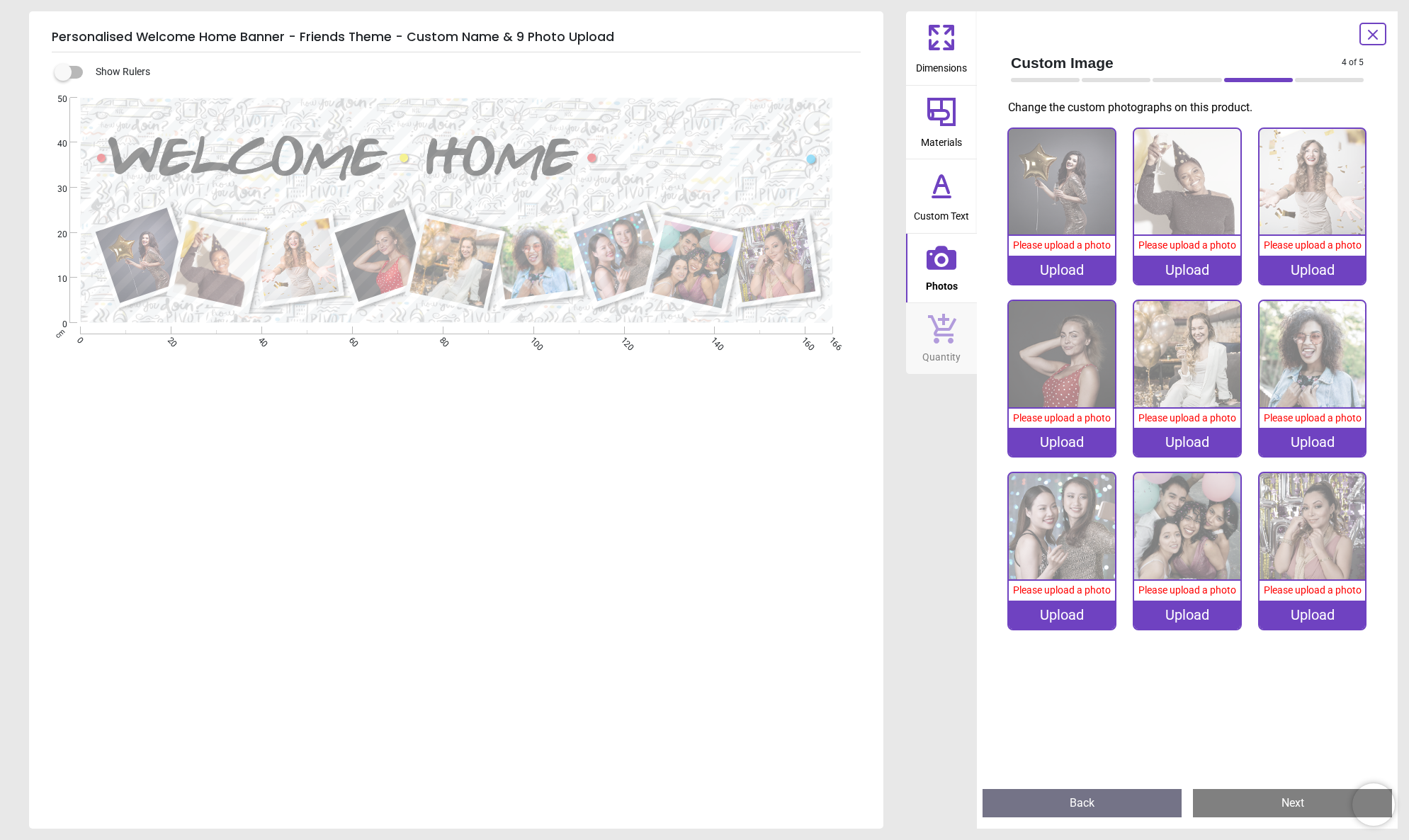 click at bounding box center (1329, 80) 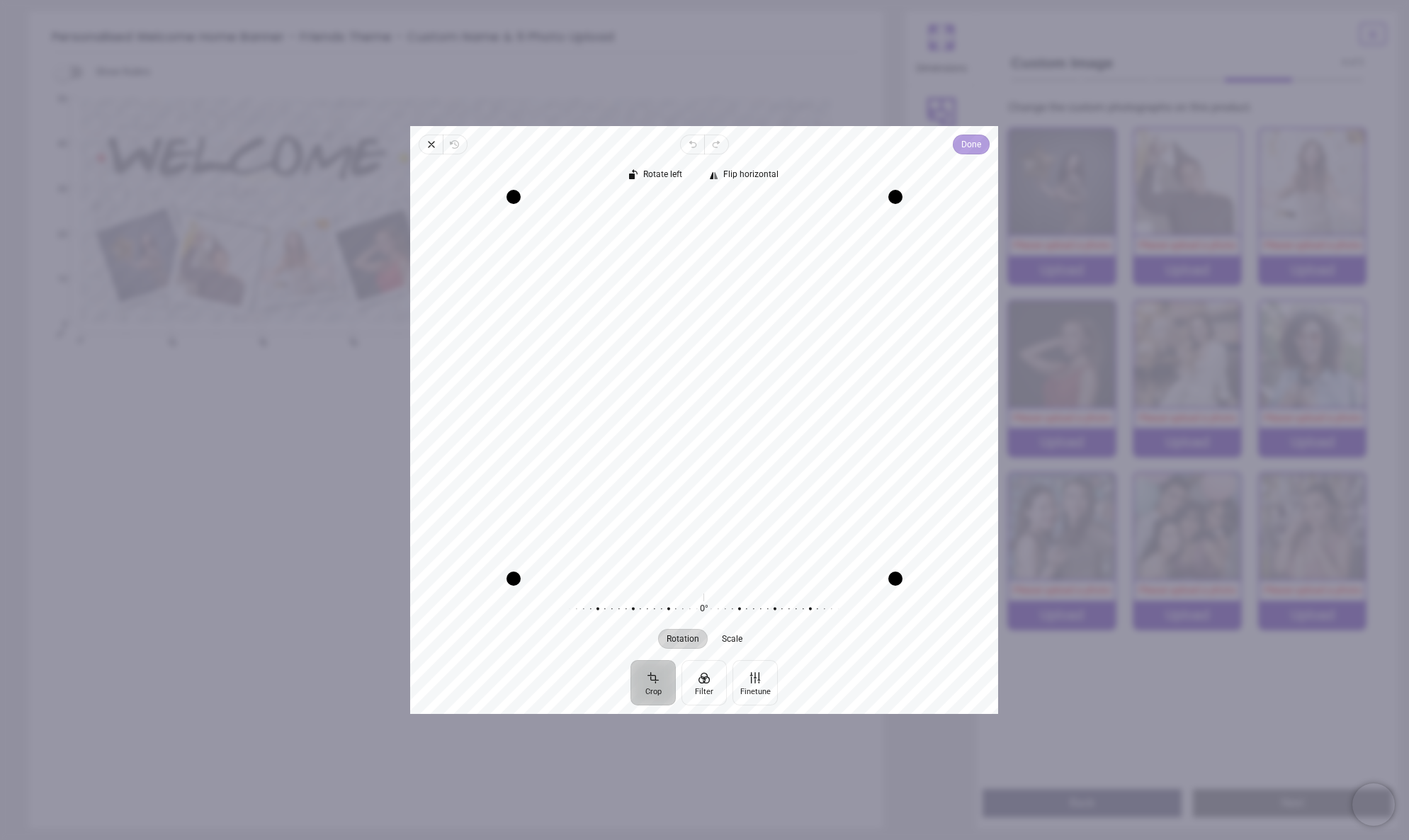 click on "Done" 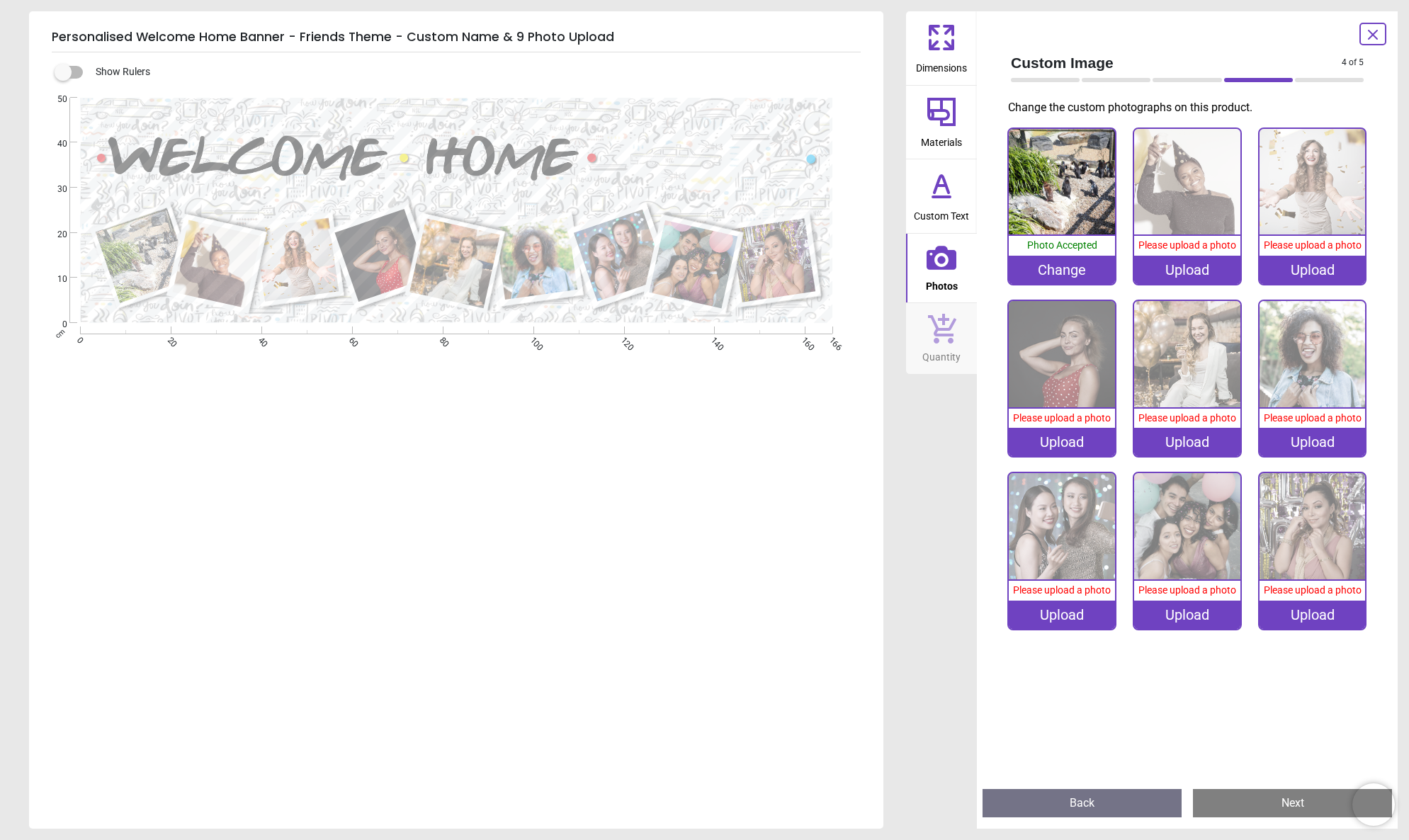 click 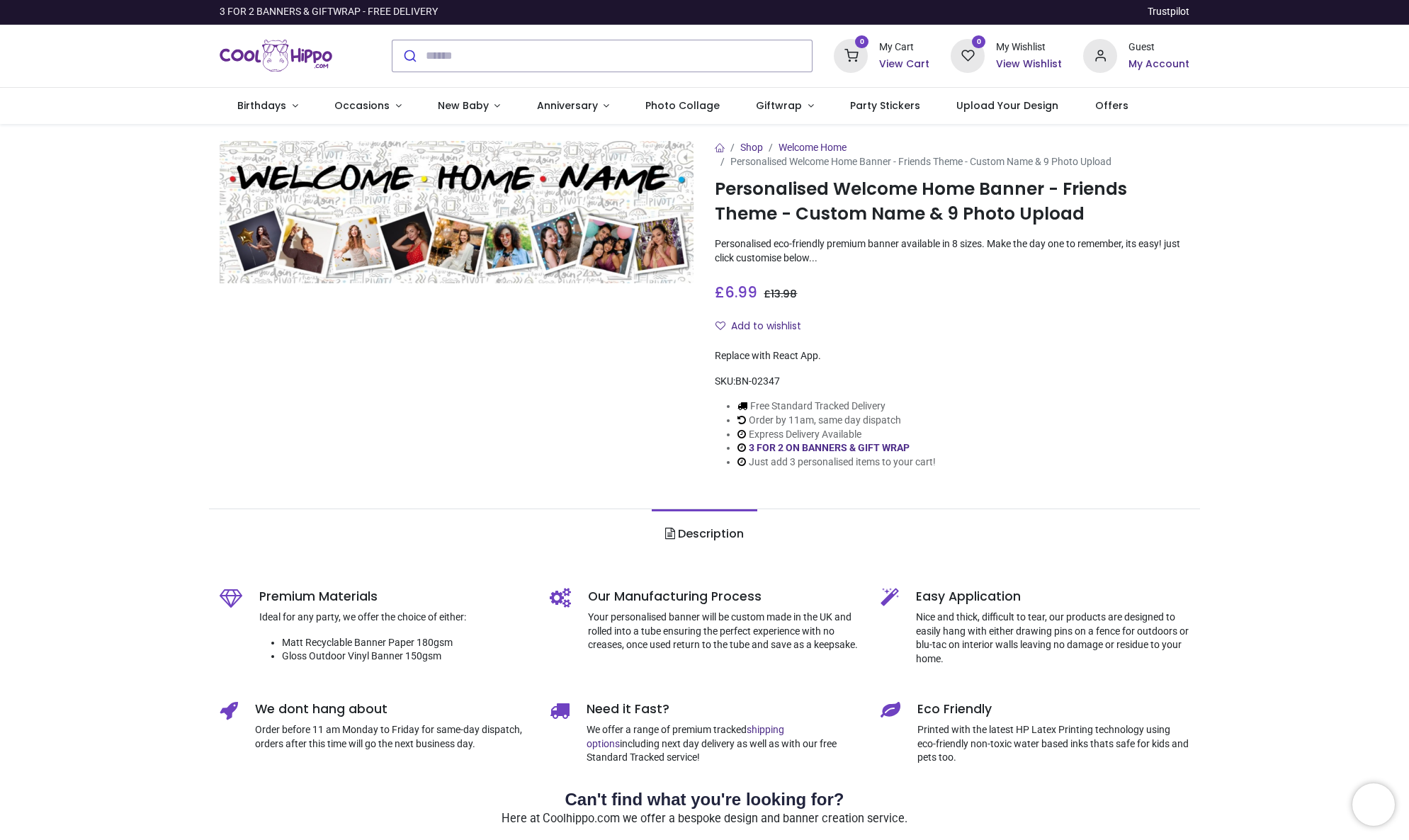 scroll, scrollTop: 0, scrollLeft: 0, axis: both 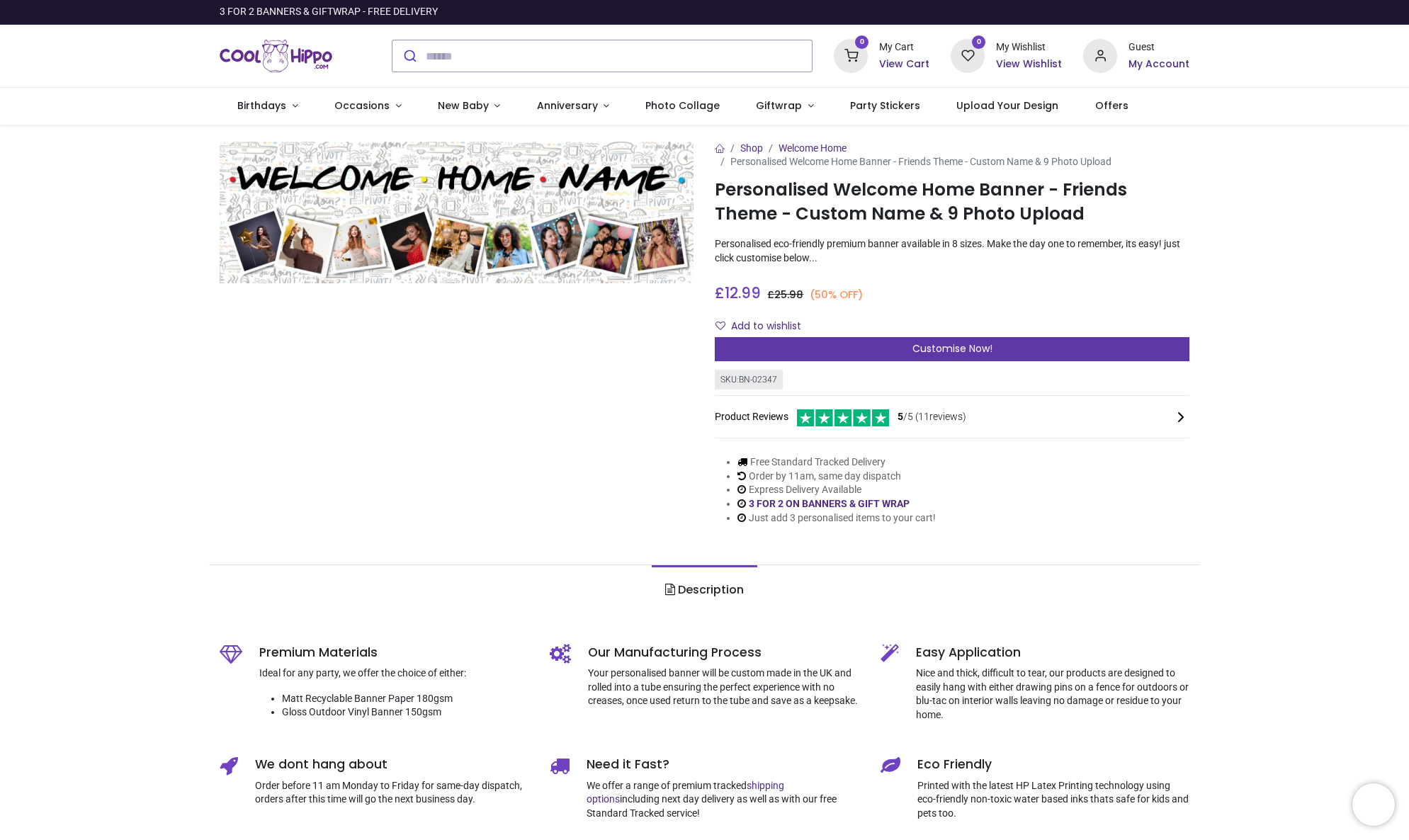 click on "Customise Now!" at bounding box center (952, 348) 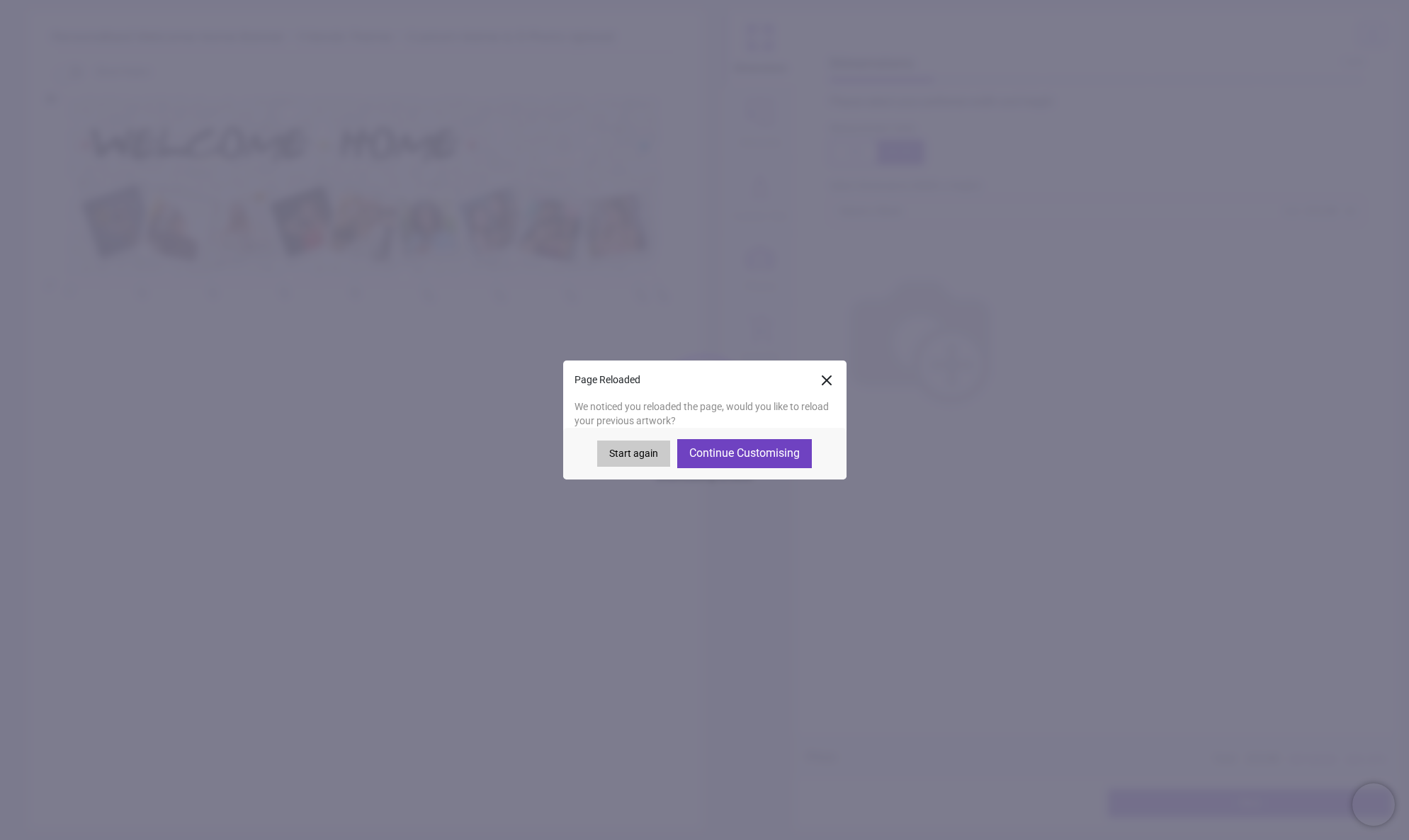 click on "Continue Customising" at bounding box center (745, 453) 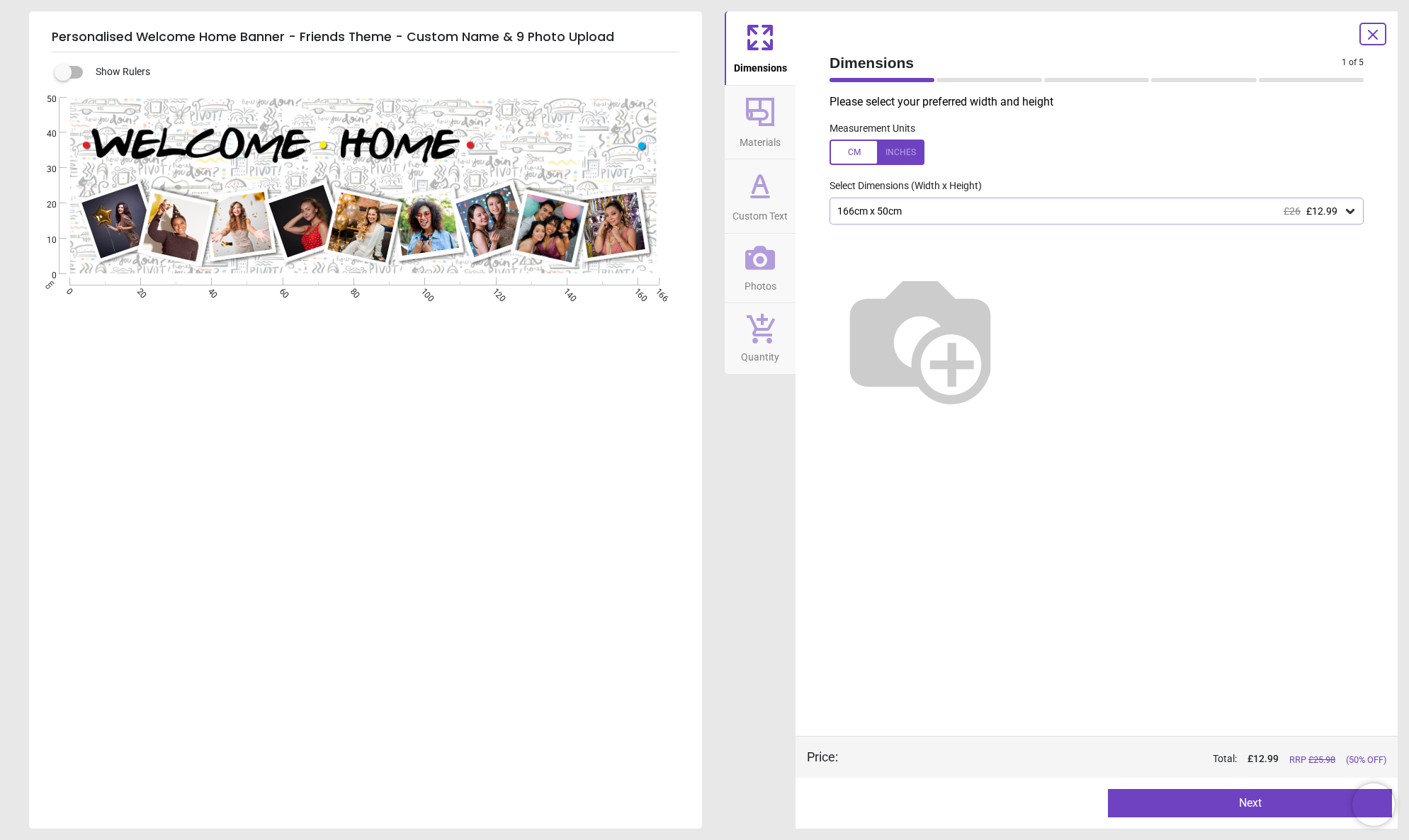 click on "Materials" at bounding box center [760, 123] 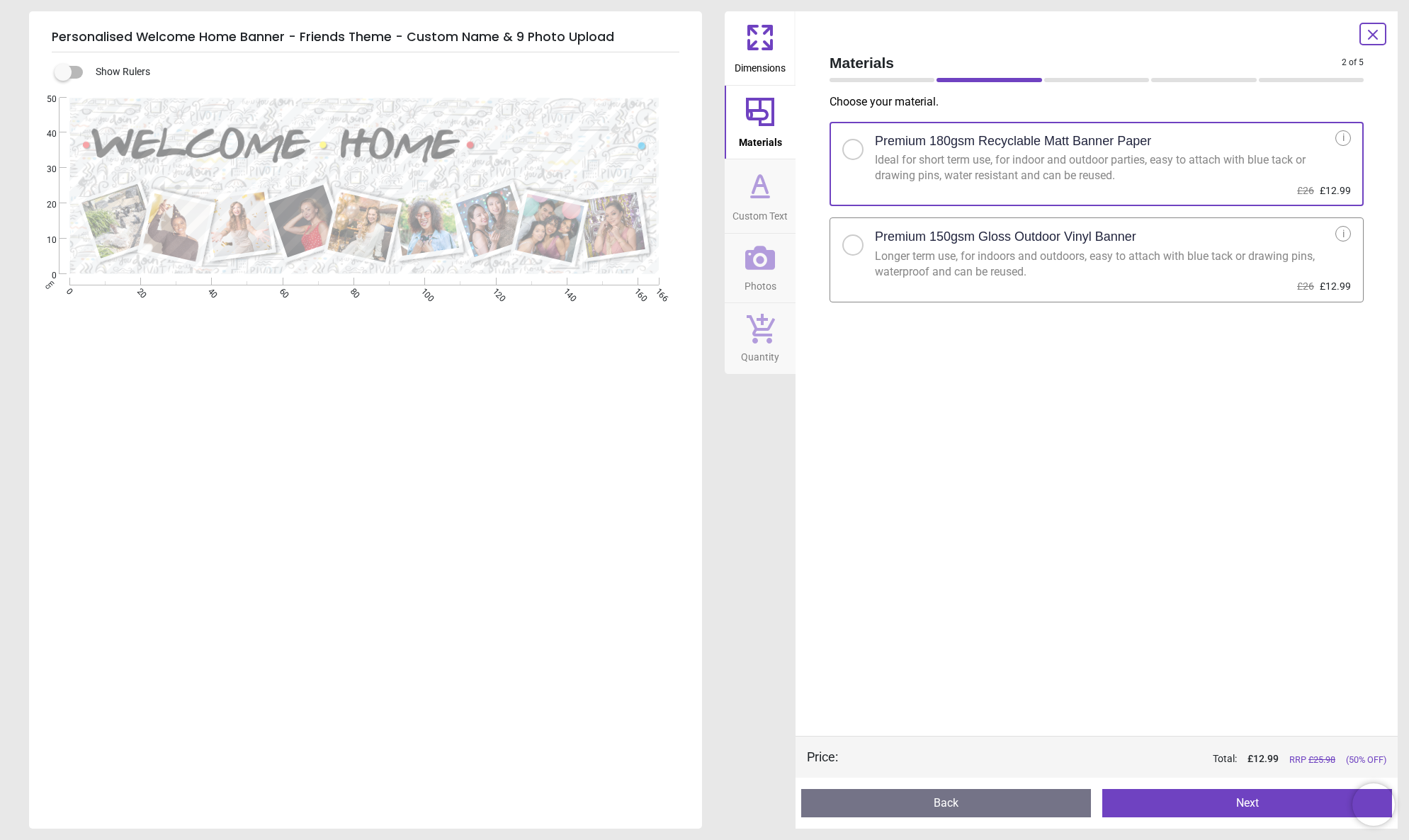 click on "Premium 150gsm Gloss Outdoor Vinyl Banner" at bounding box center (1105, 237) 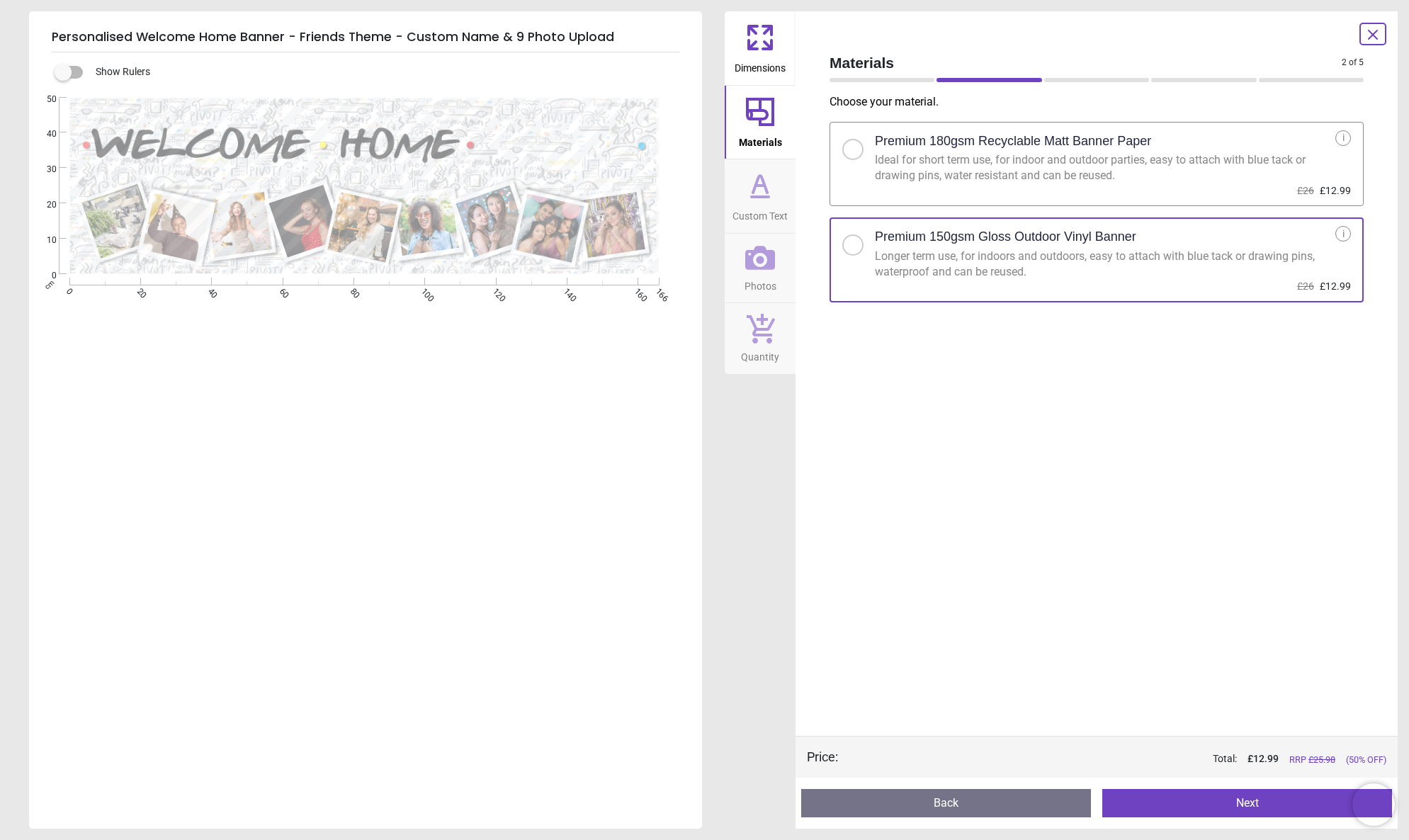 click 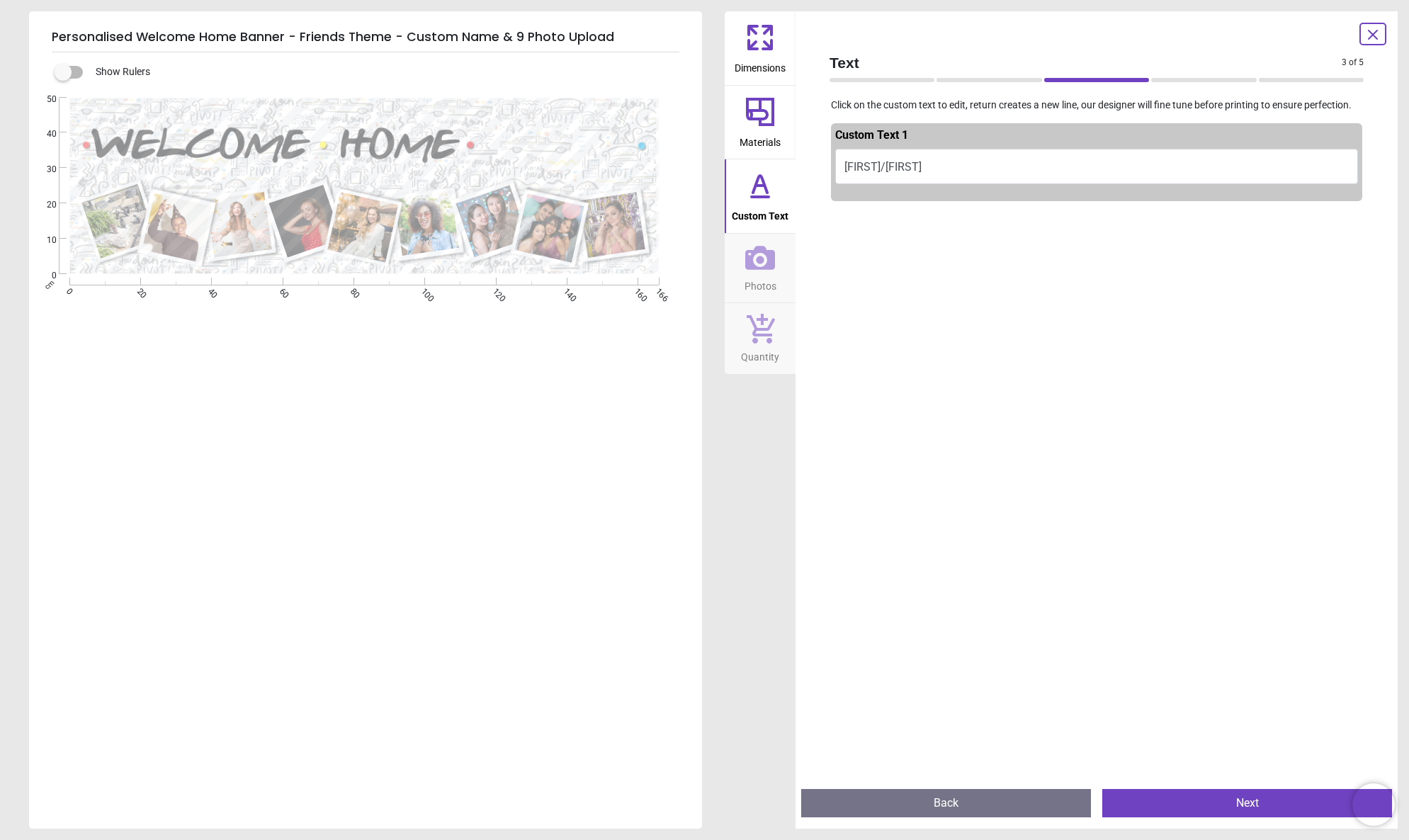 click 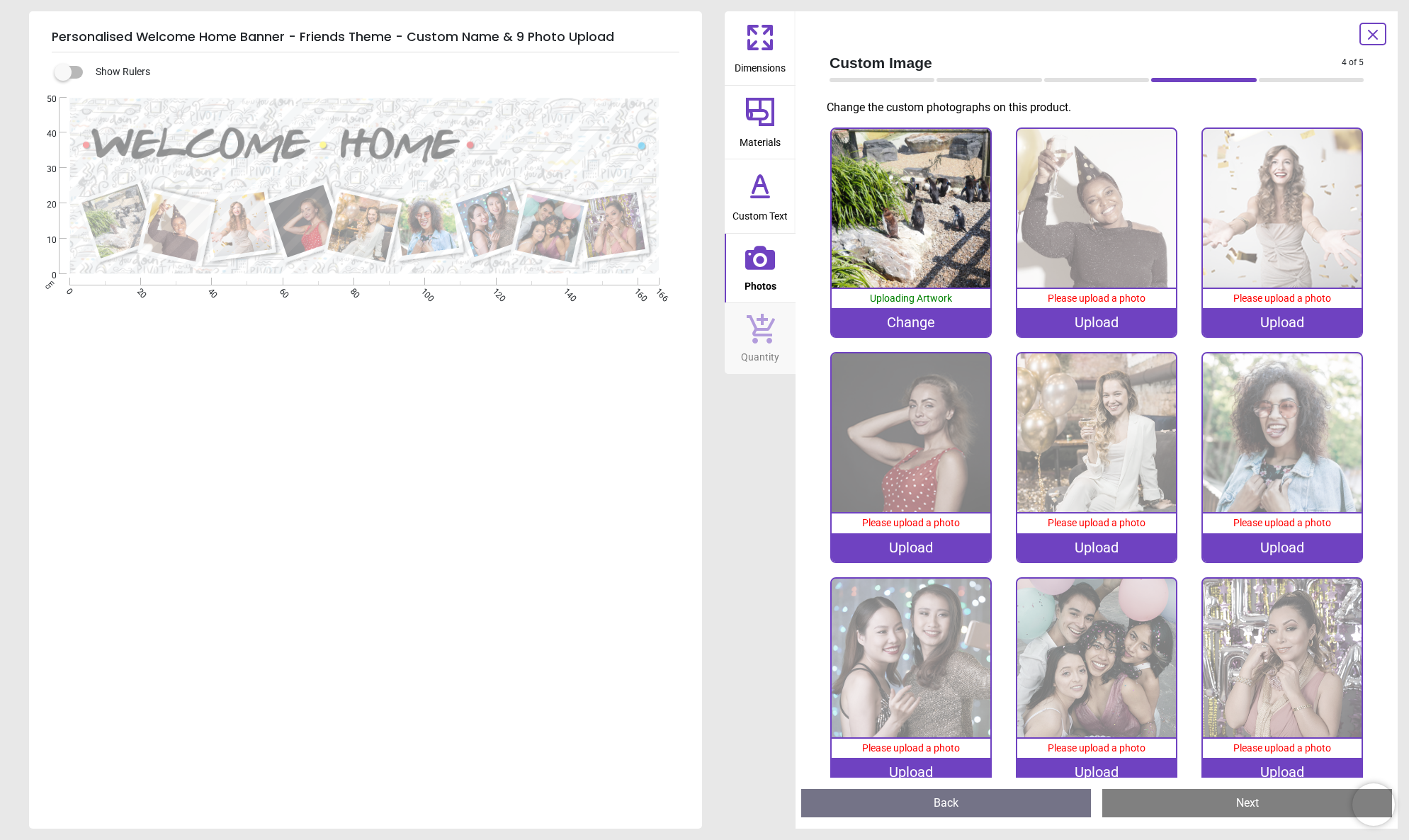 click on "Change" at bounding box center [911, 322] 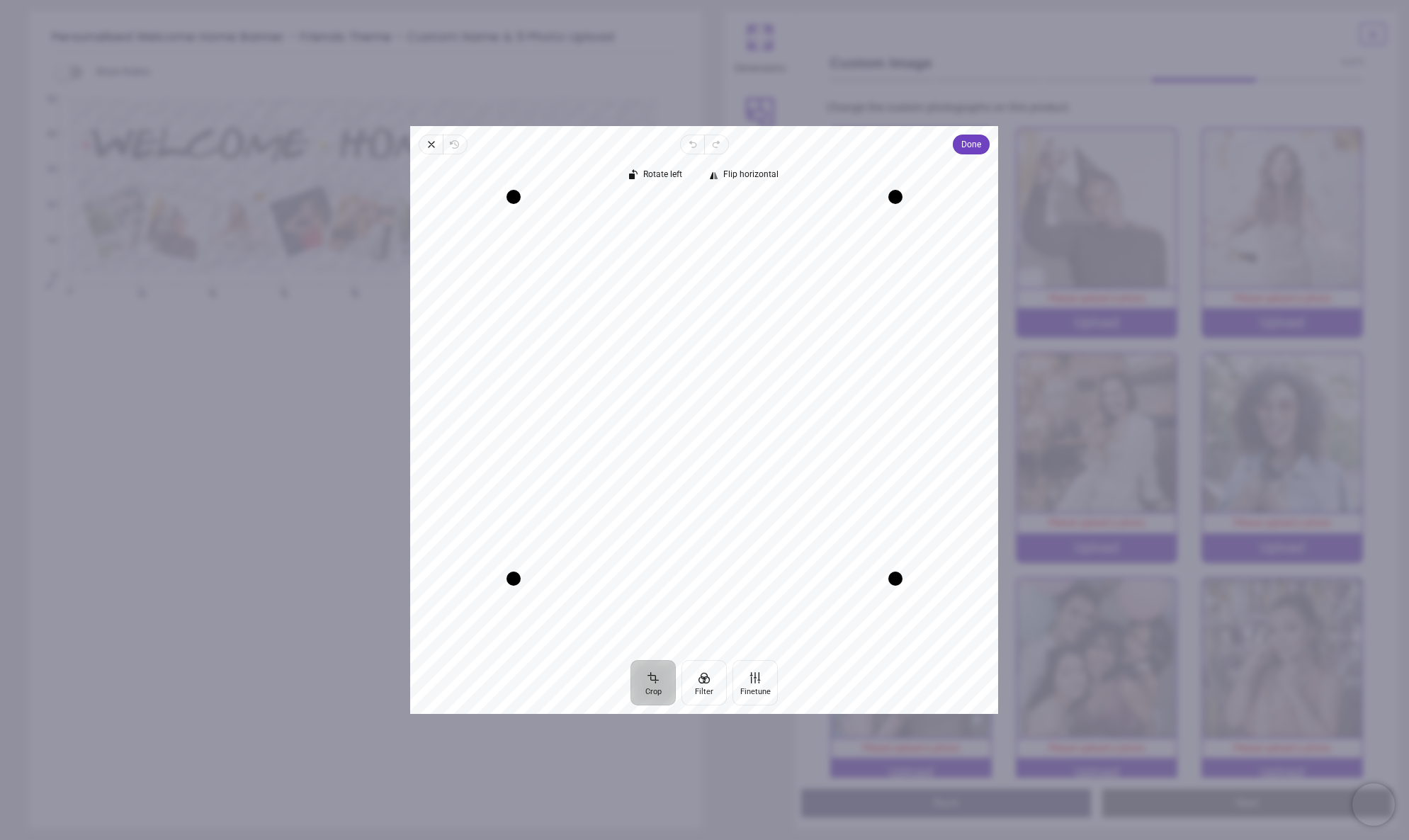 scroll, scrollTop: 0, scrollLeft: 0, axis: both 